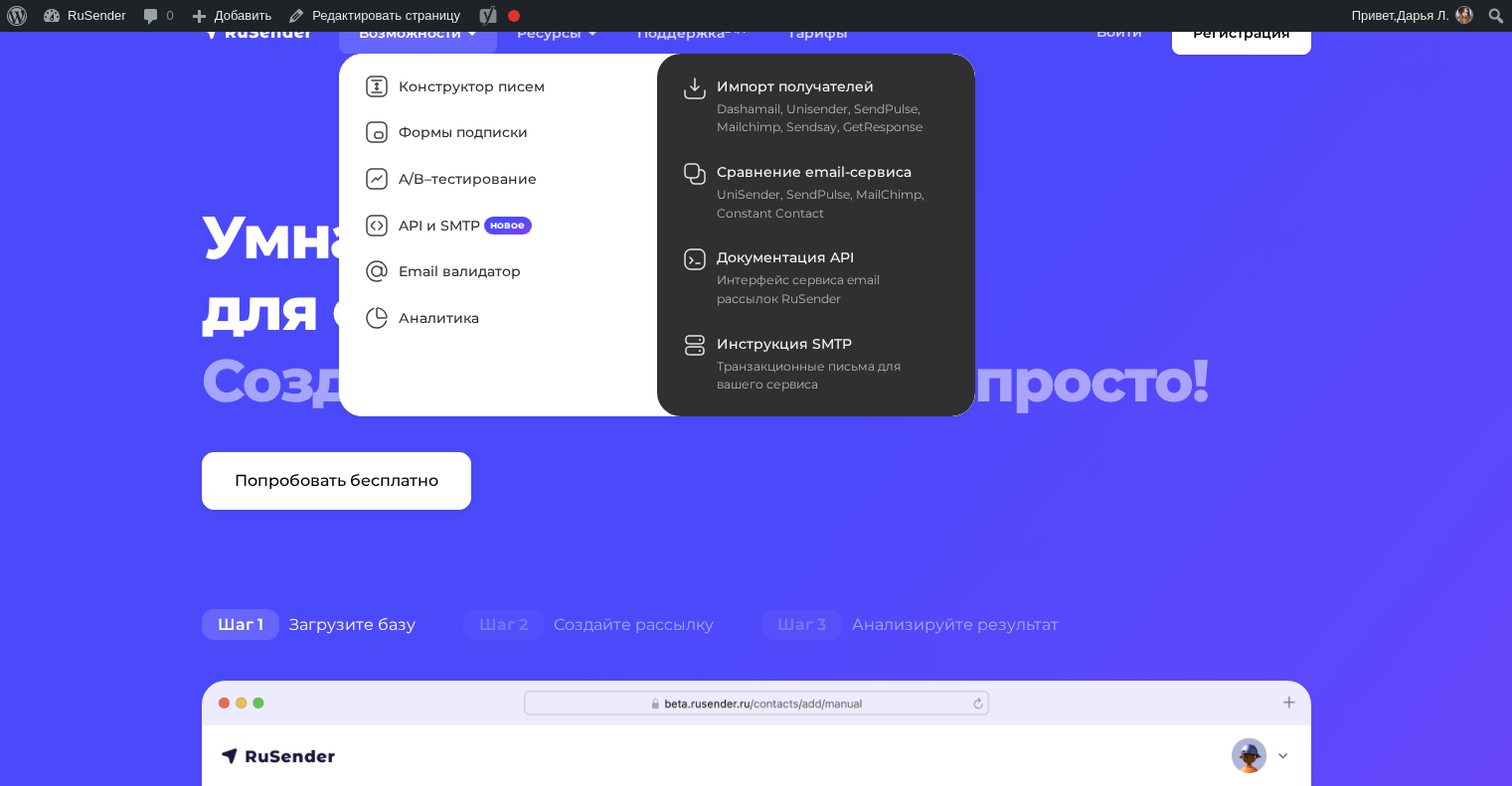 scroll, scrollTop: 0, scrollLeft: 0, axis: both 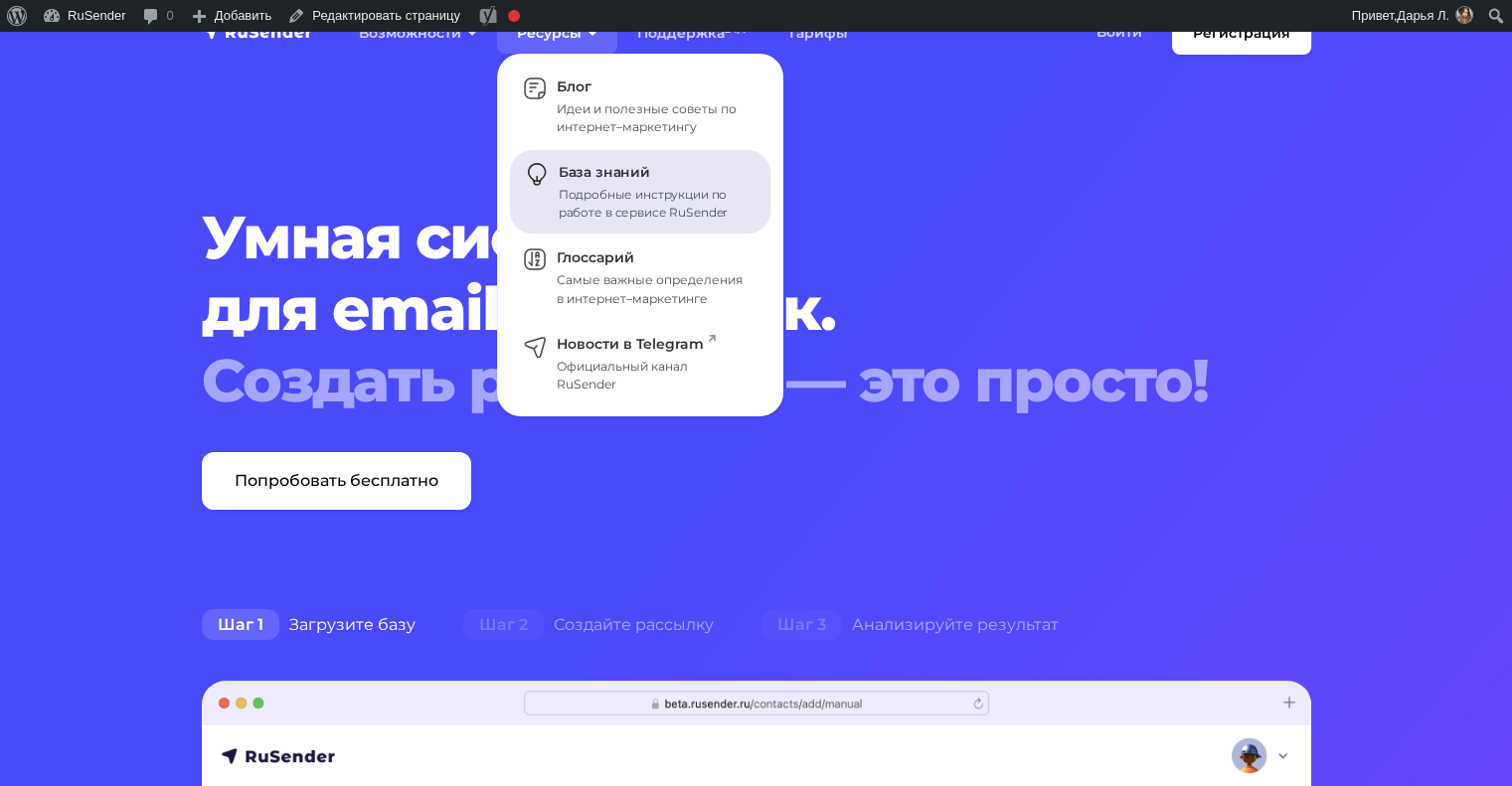 click on "Подробные инструкции по работе в сервисе RuSender" at bounding box center (653, 204) 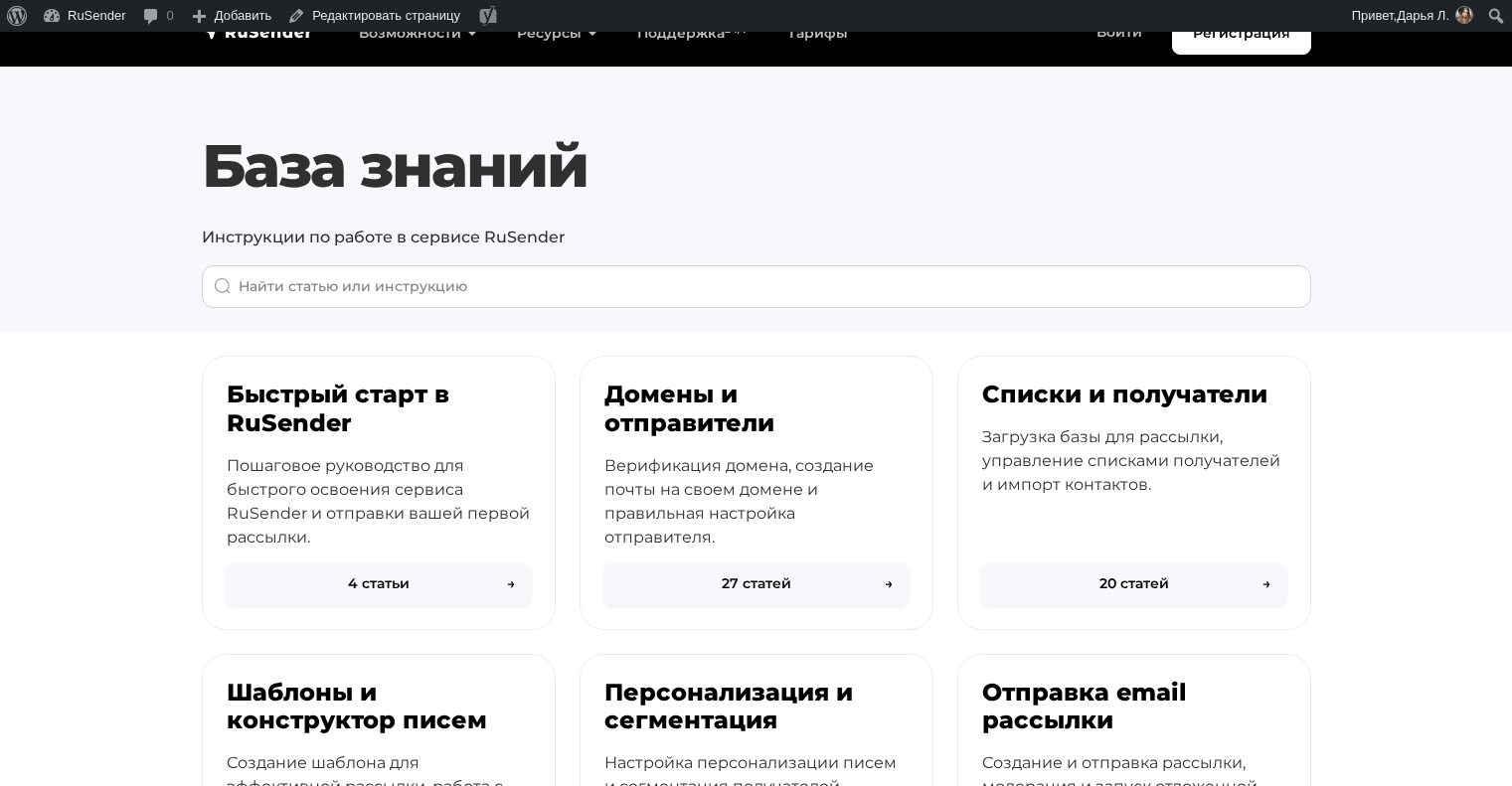 scroll, scrollTop: 0, scrollLeft: 0, axis: both 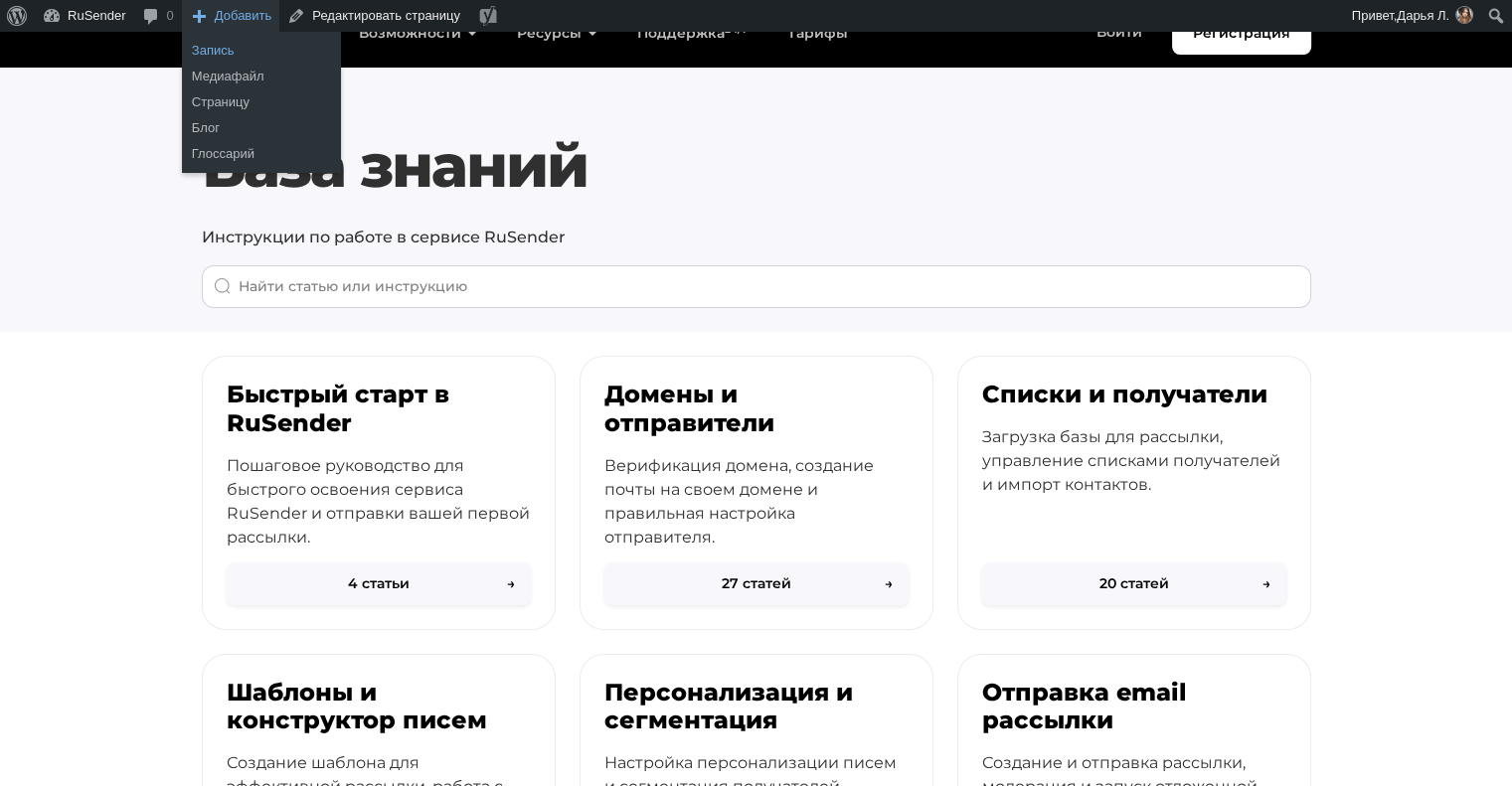 click on "Запись" at bounding box center [261, 51] 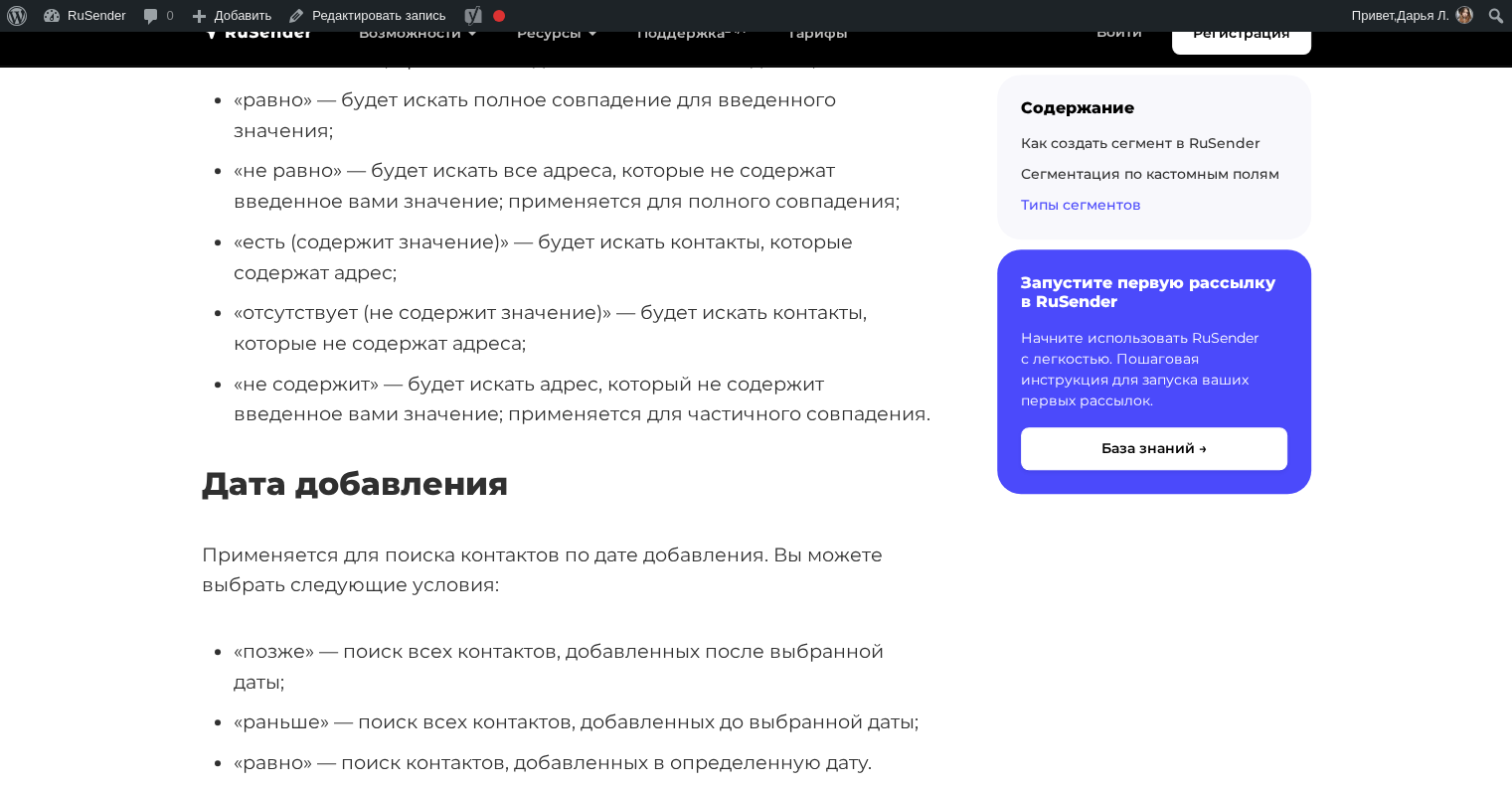 scroll, scrollTop: 9135, scrollLeft: 0, axis: vertical 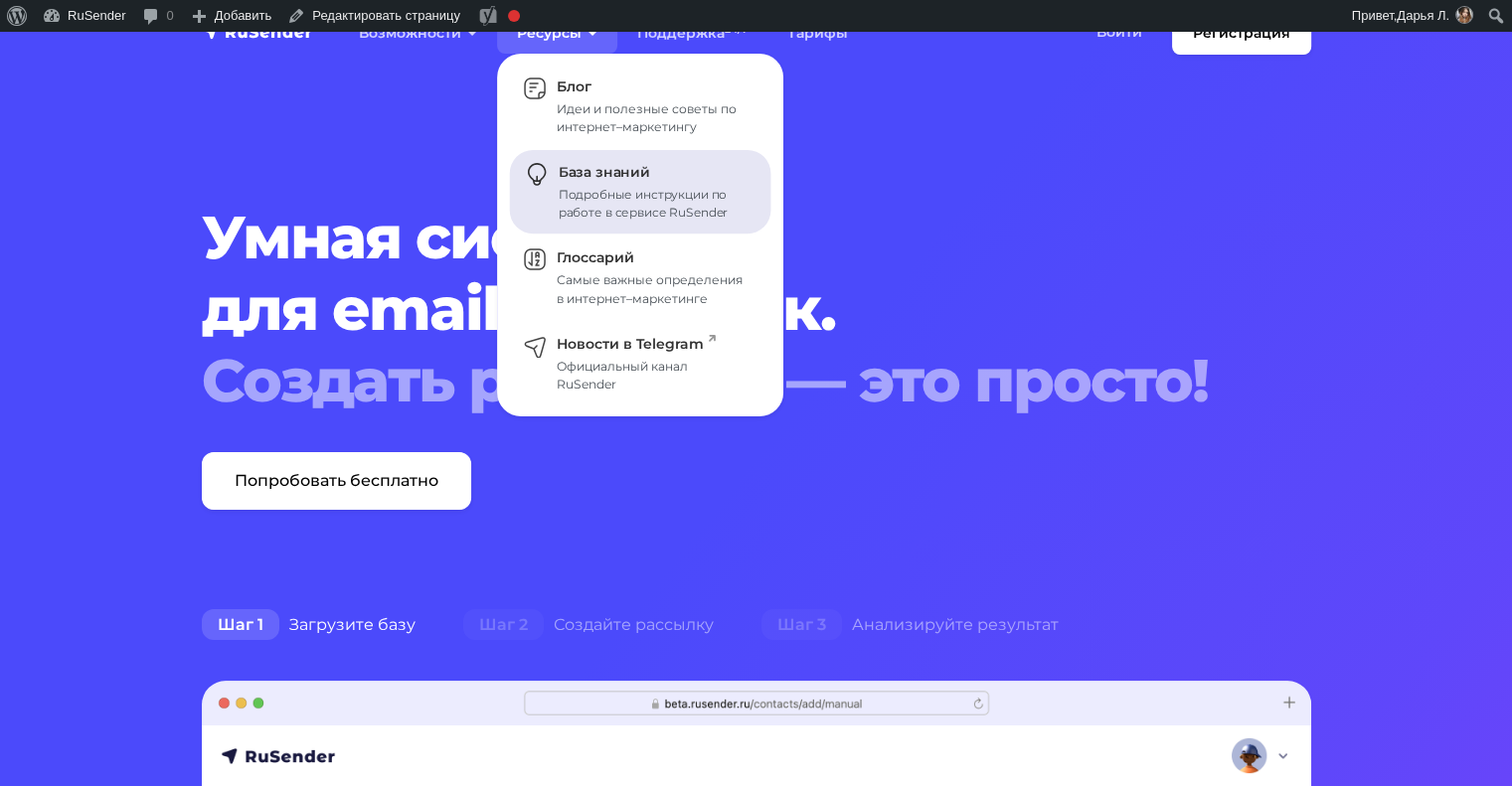 click on "Подробные инструкции по работе в сервисе RuSender" at bounding box center [653, 204] 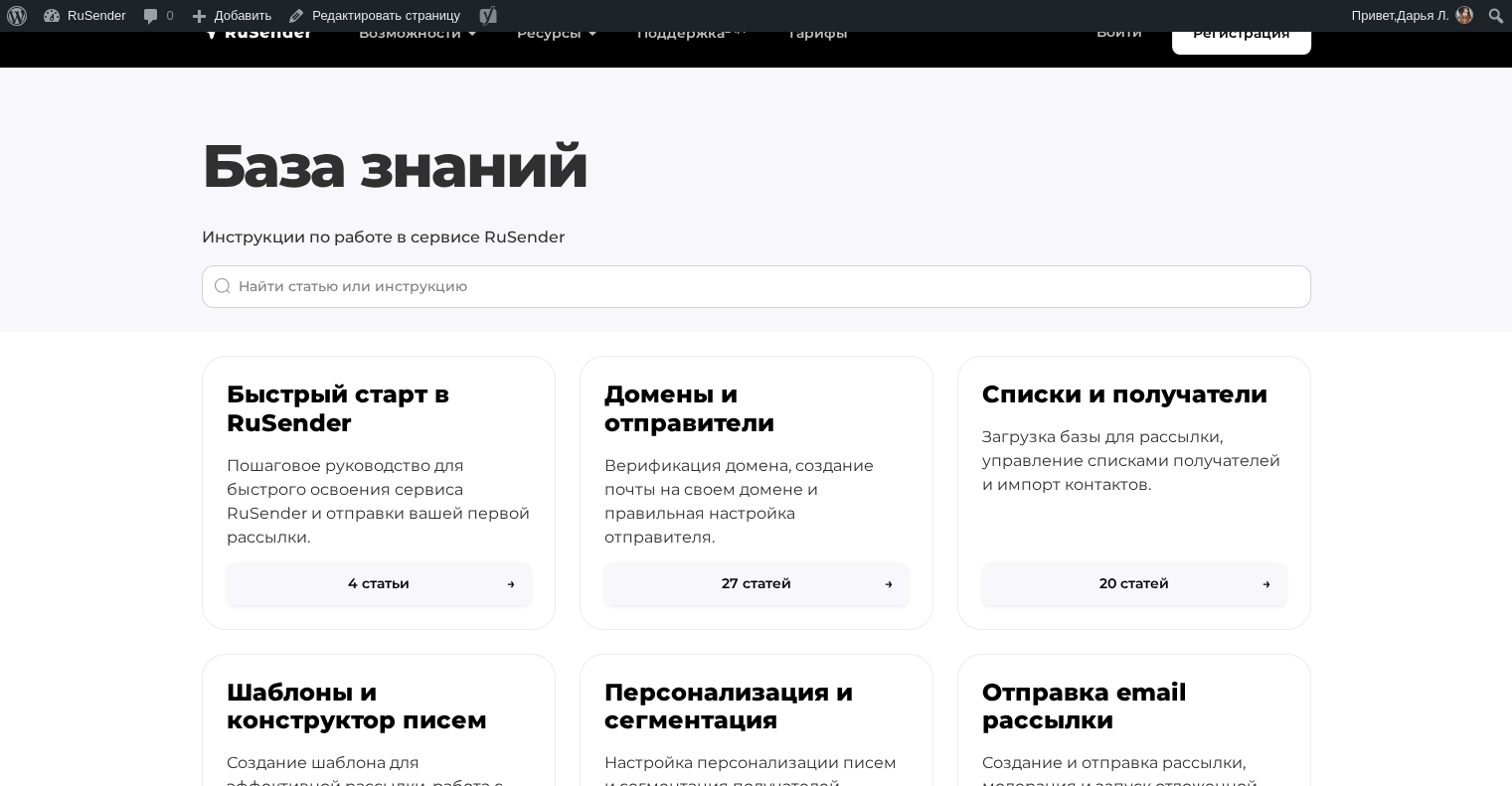 scroll, scrollTop: 526, scrollLeft: 0, axis: vertical 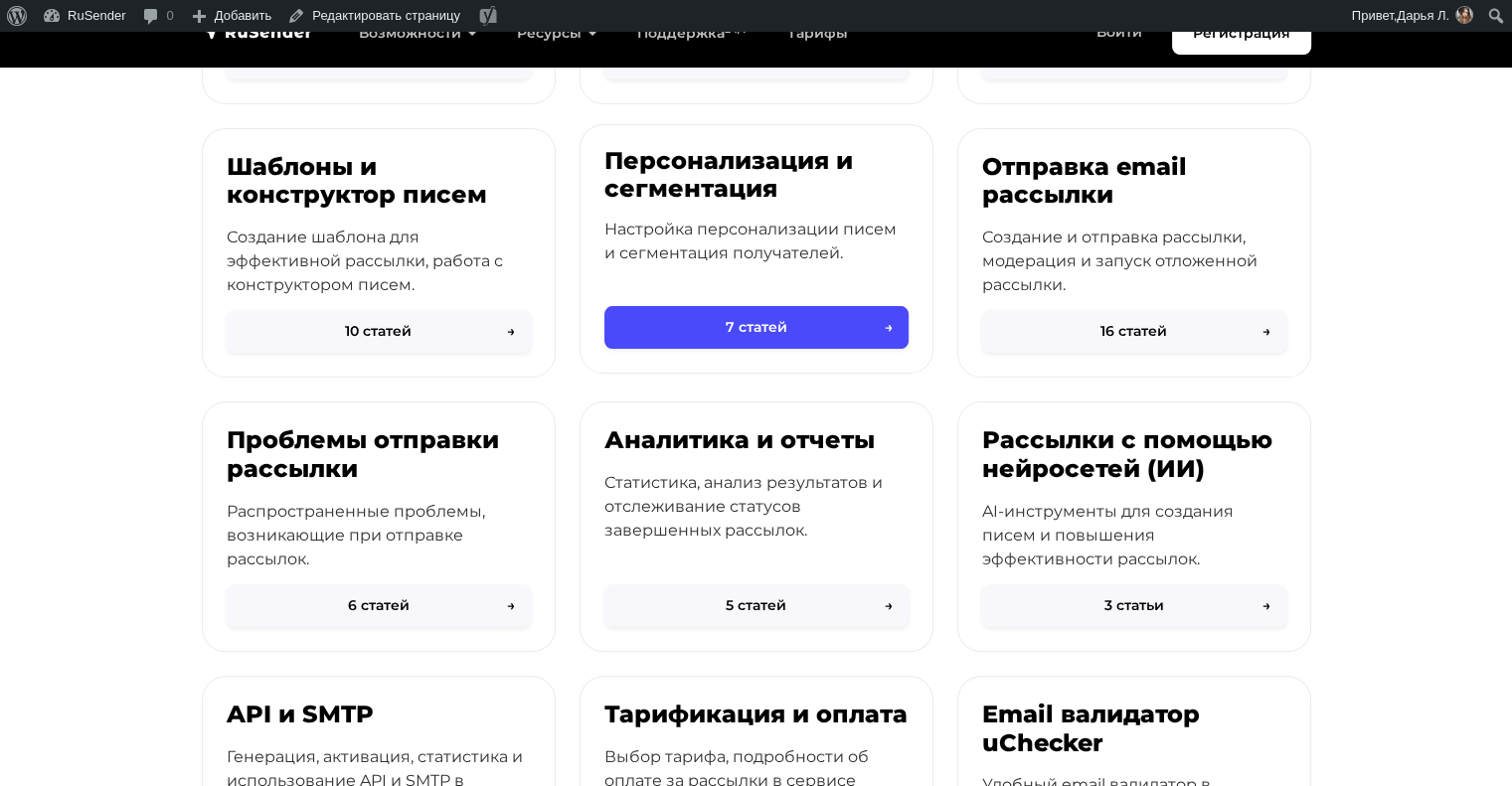 click on "Персонализация и сегментация" at bounding box center [756, 176] 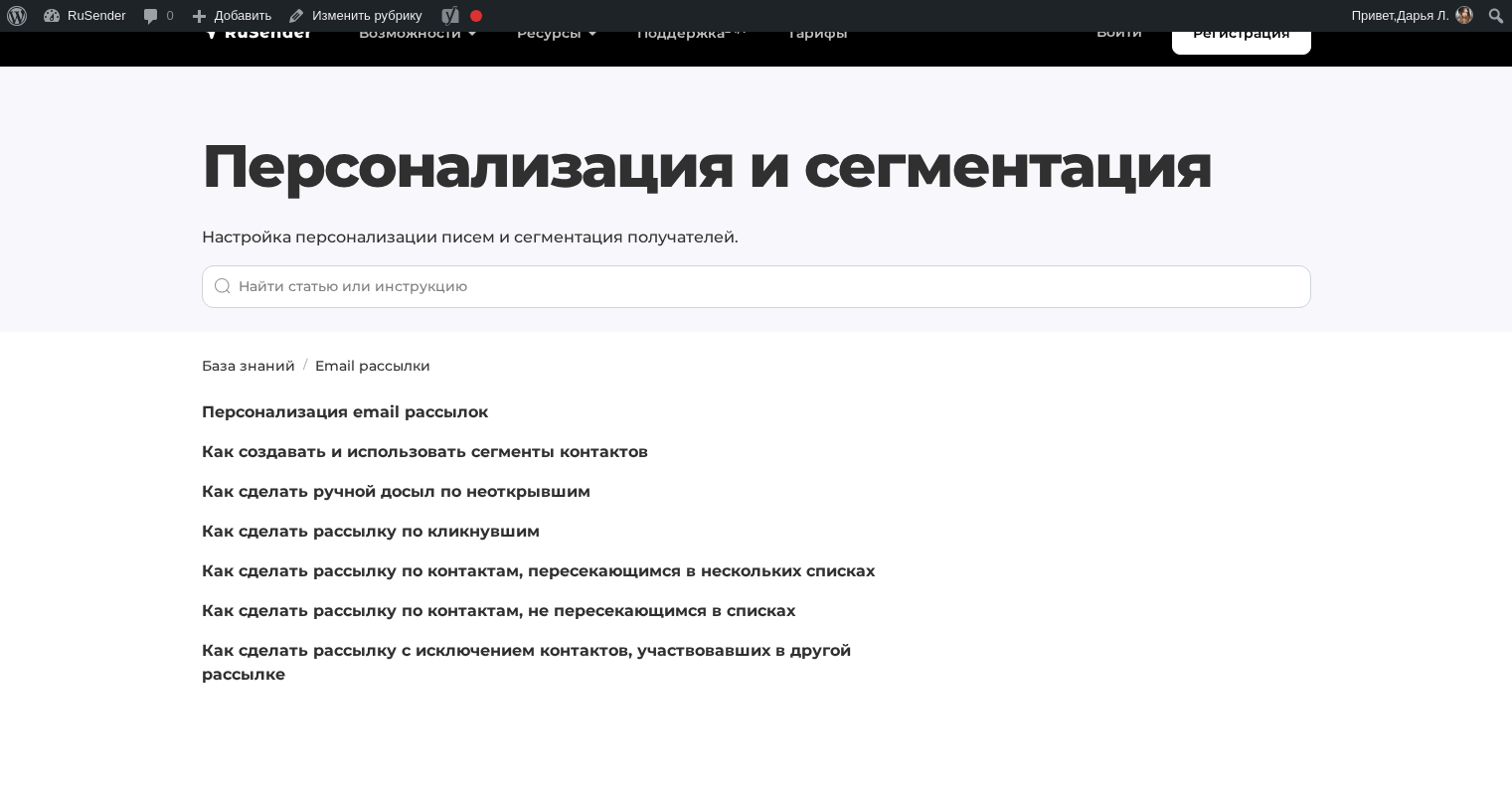 scroll, scrollTop: 0, scrollLeft: 0, axis: both 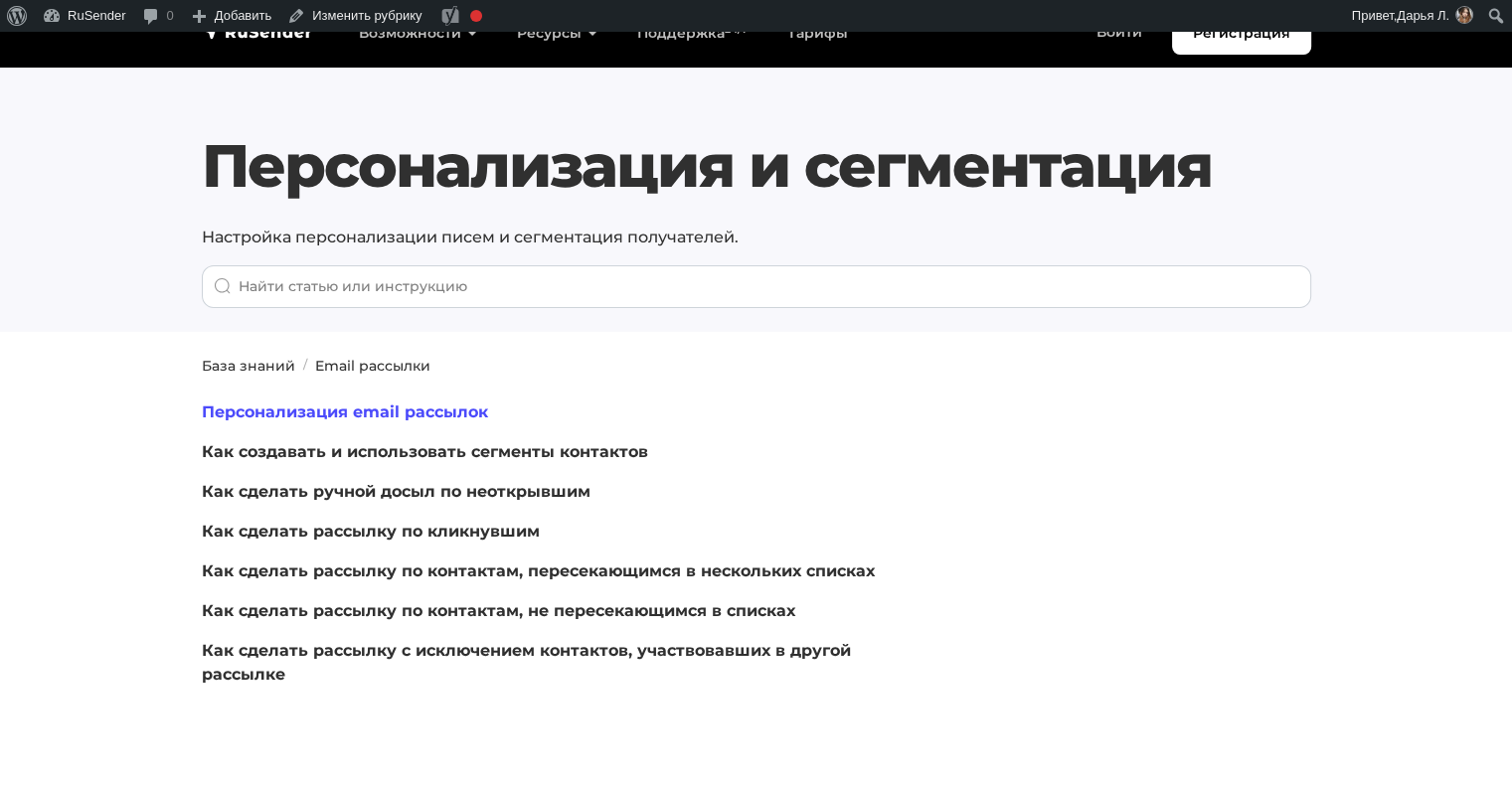click on "Персонализация email рассылок" at bounding box center [345, 411] 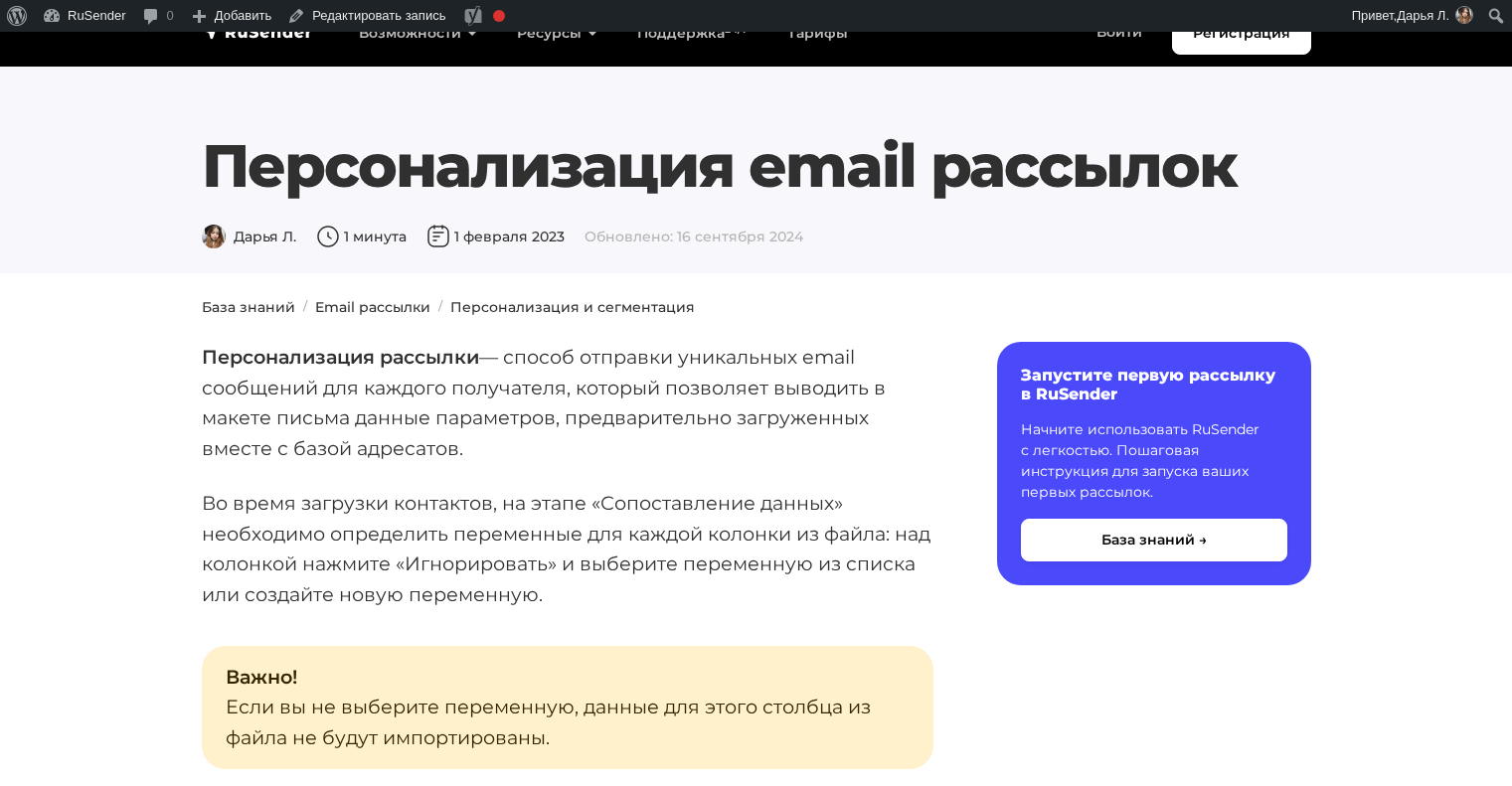 scroll, scrollTop: 0, scrollLeft: 0, axis: both 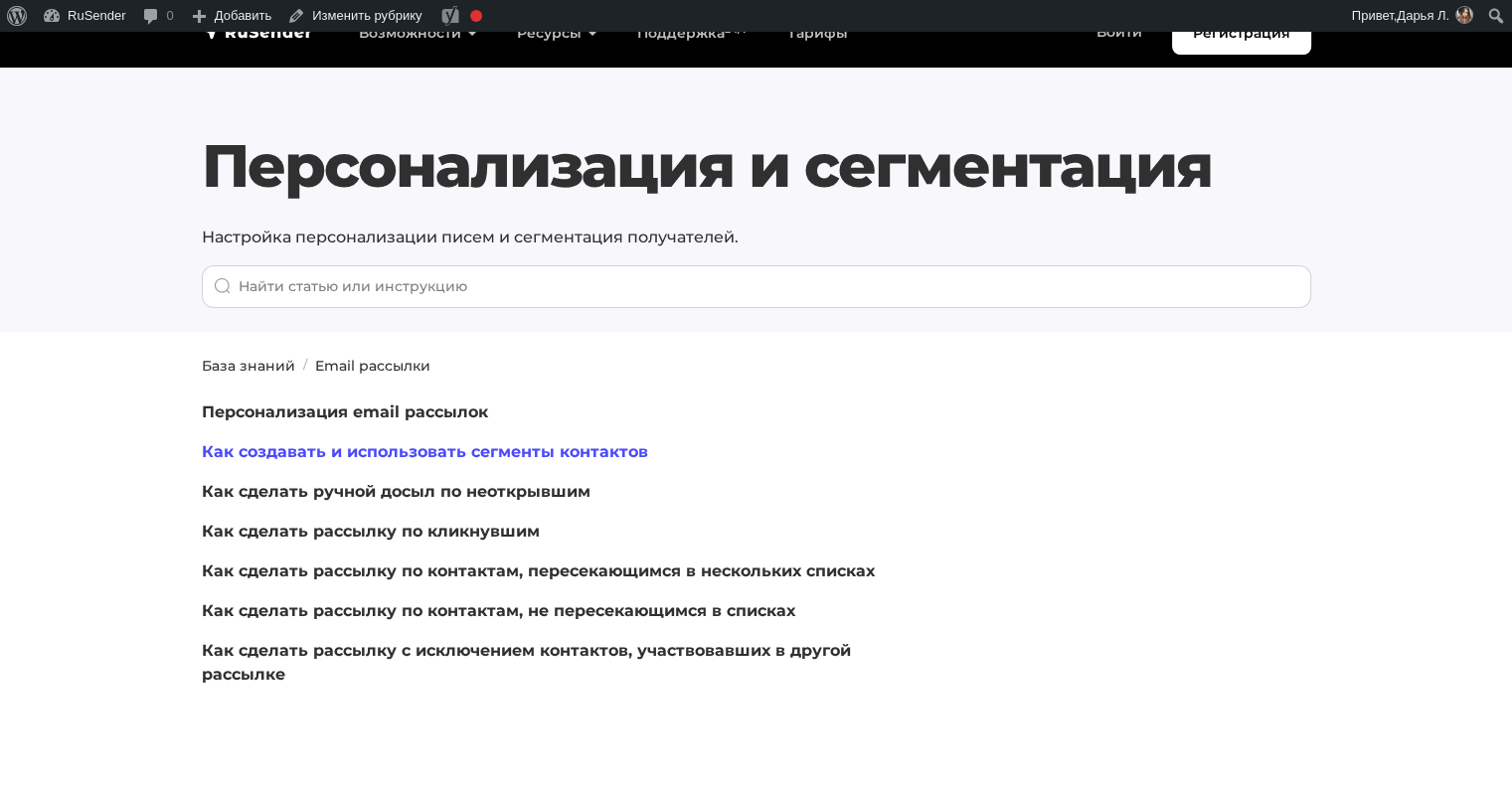 click on "Как создавать и использовать сегменты контактов" at bounding box center (424, 451) 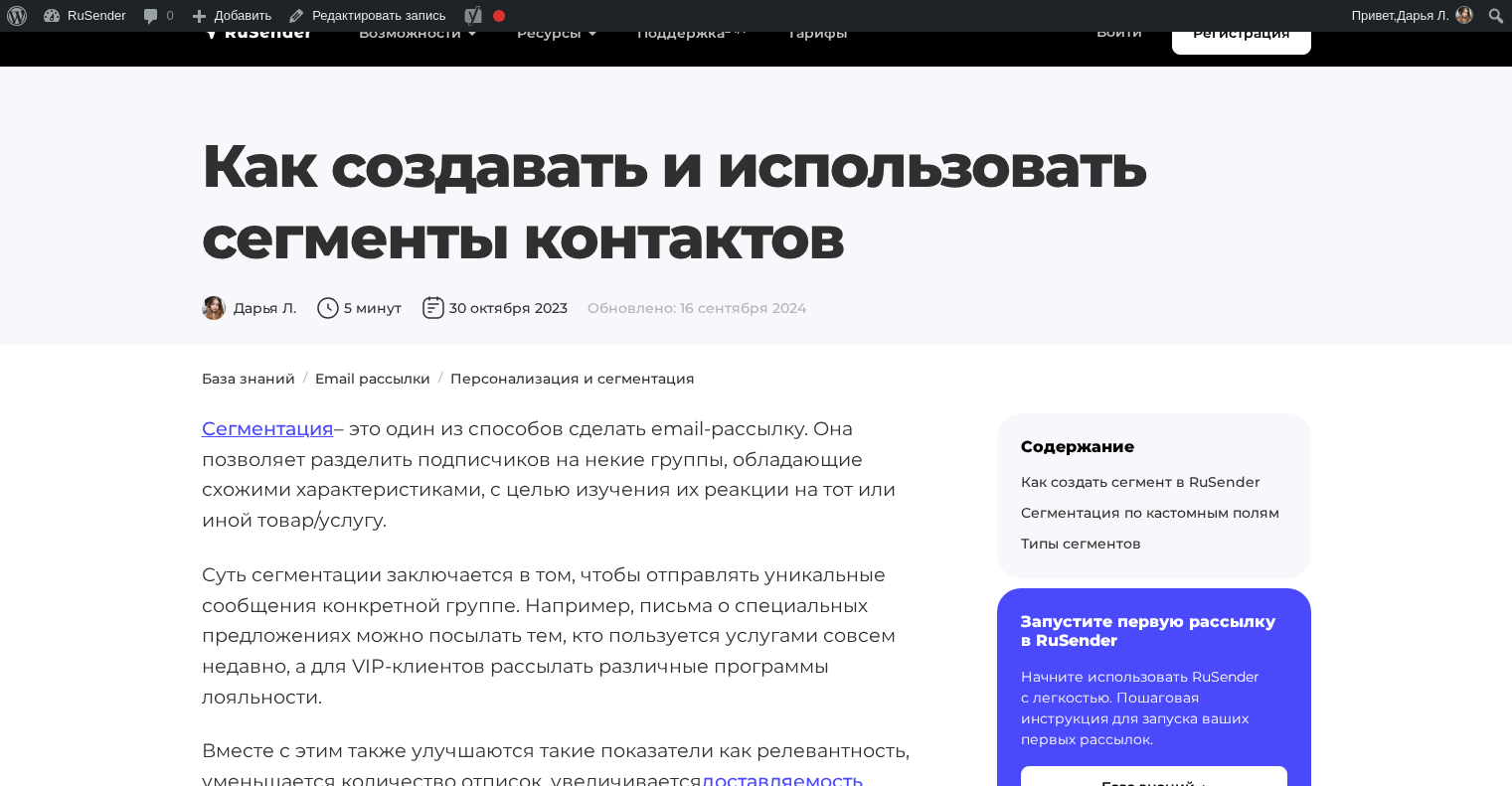 scroll, scrollTop: 0, scrollLeft: 0, axis: both 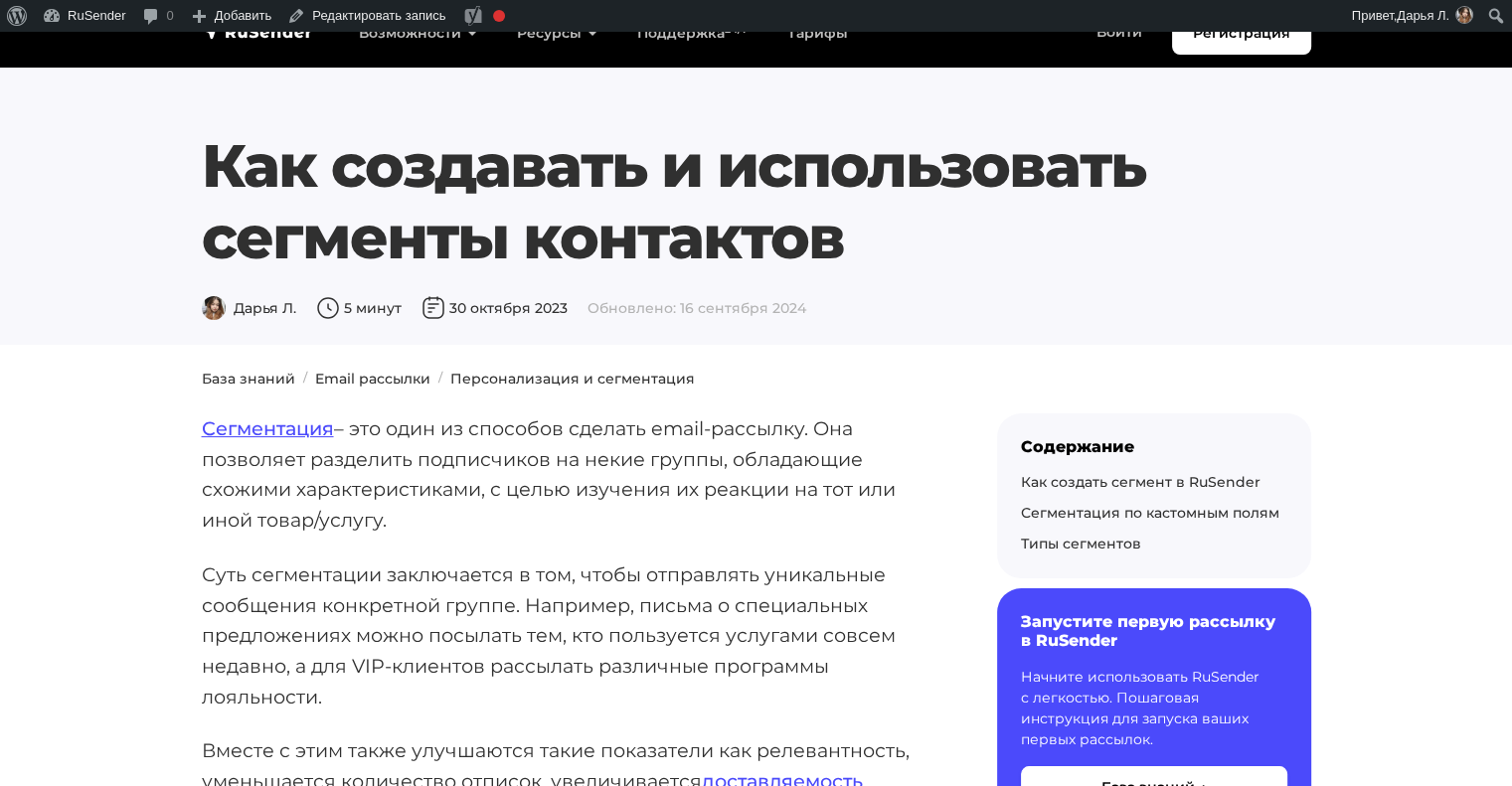 click on "Регистрация
Возможности
Конструктор писем
Формы подписки
A/B–тестирование
API и SMTP новое
Email валидатор
Аналитика
Импорт получателей
Dashamail, Unisender, SendPulse, Mailchimp, Sendsay, GetResponse
Сравнение email-сервиса" at bounding box center (756, 6694) 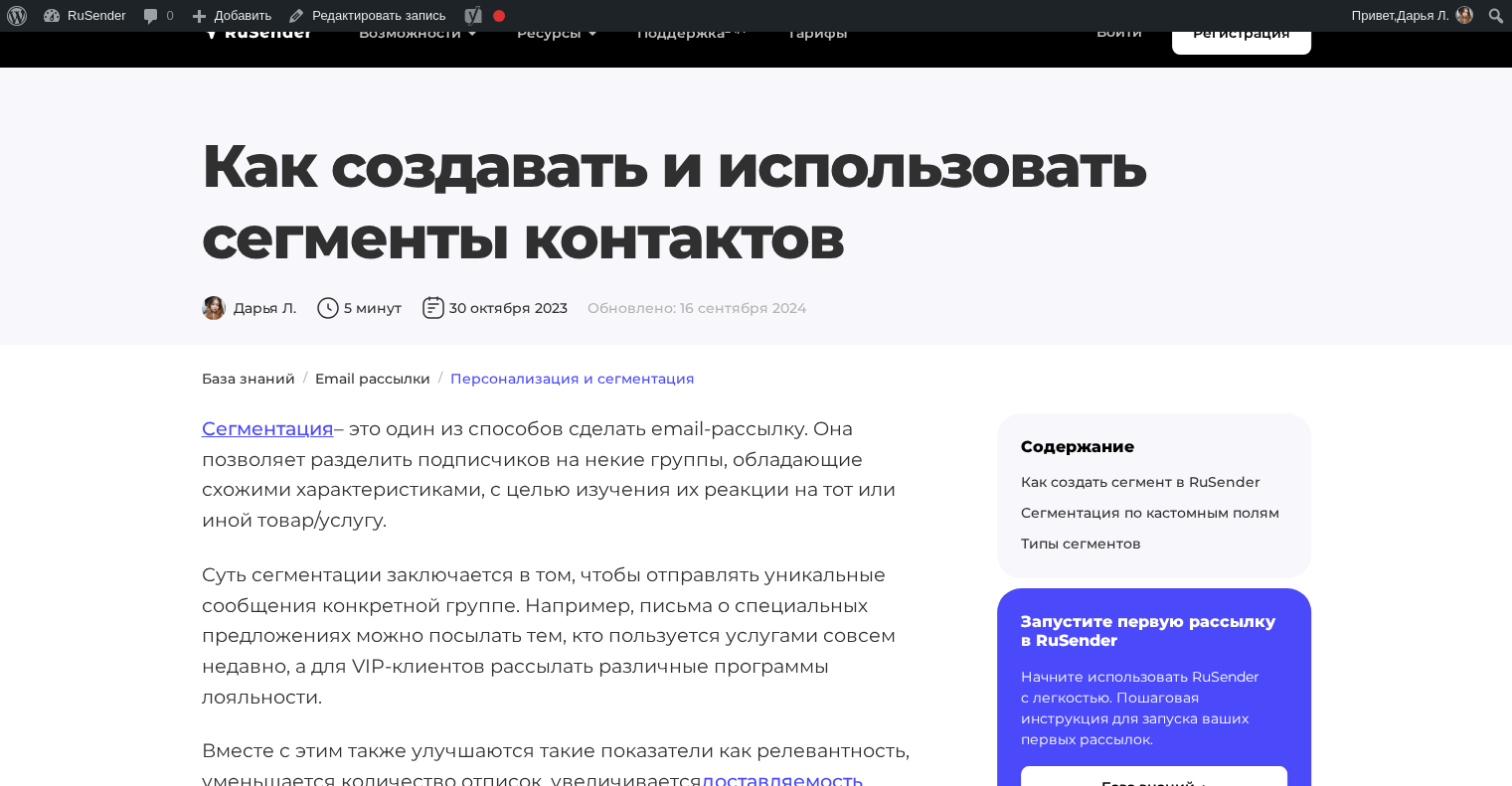 click on "Персонализация и сегментация" at bounding box center [573, 379] 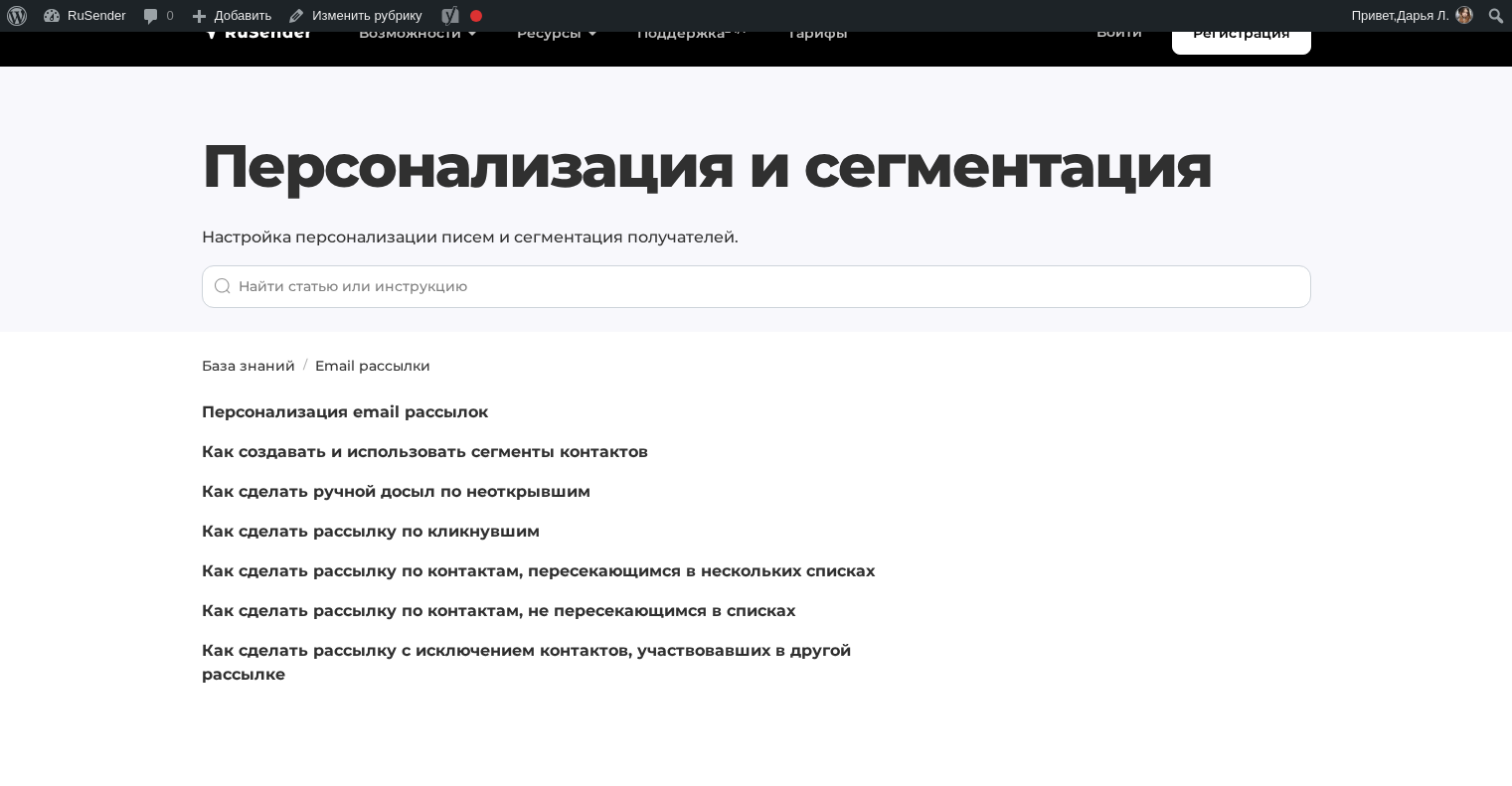 scroll, scrollTop: 65, scrollLeft: 0, axis: vertical 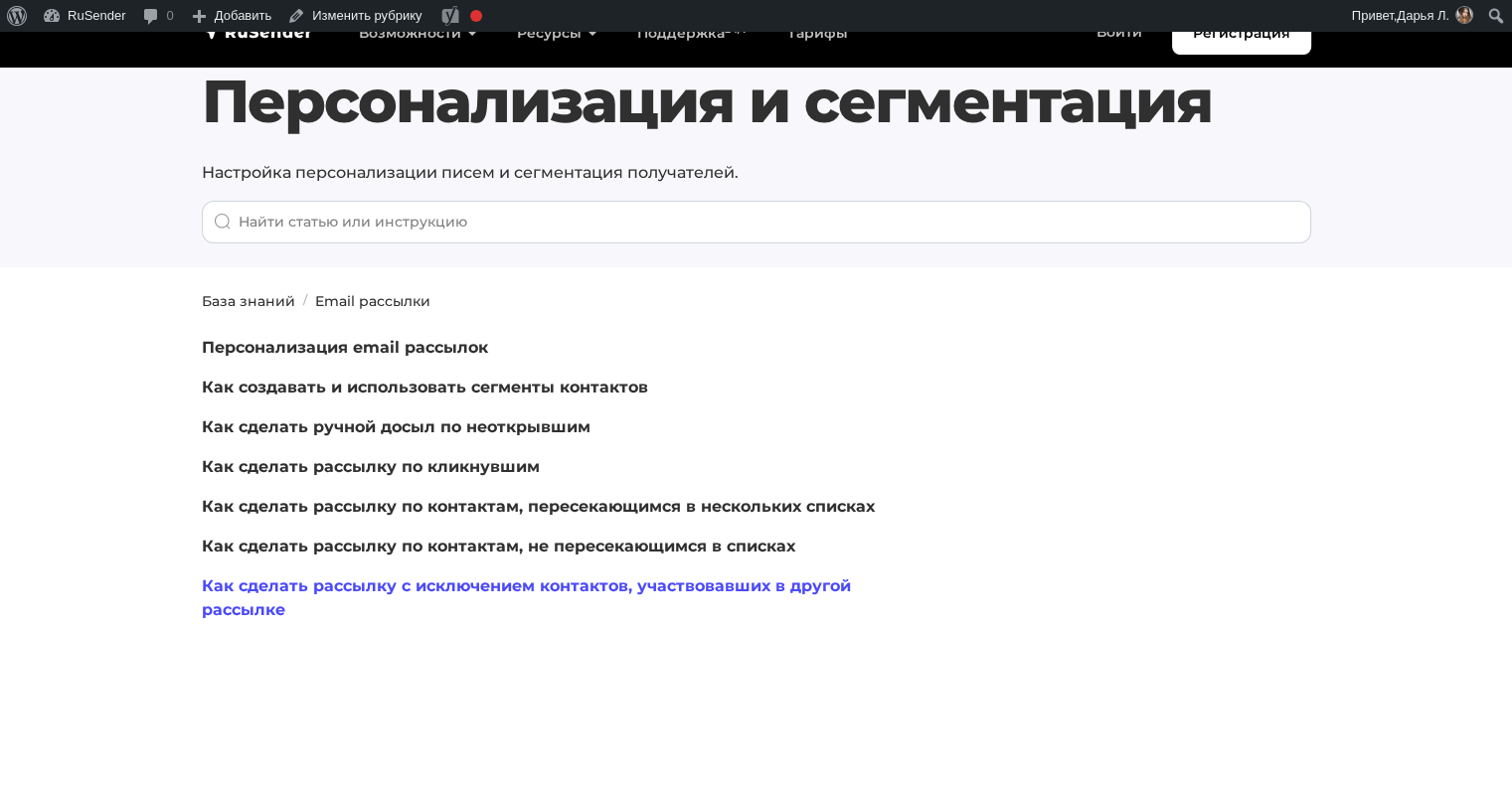 click on "Как сделать рассылку с исключением контактов, участвовавших в другой рассылке" at bounding box center (526, 597) 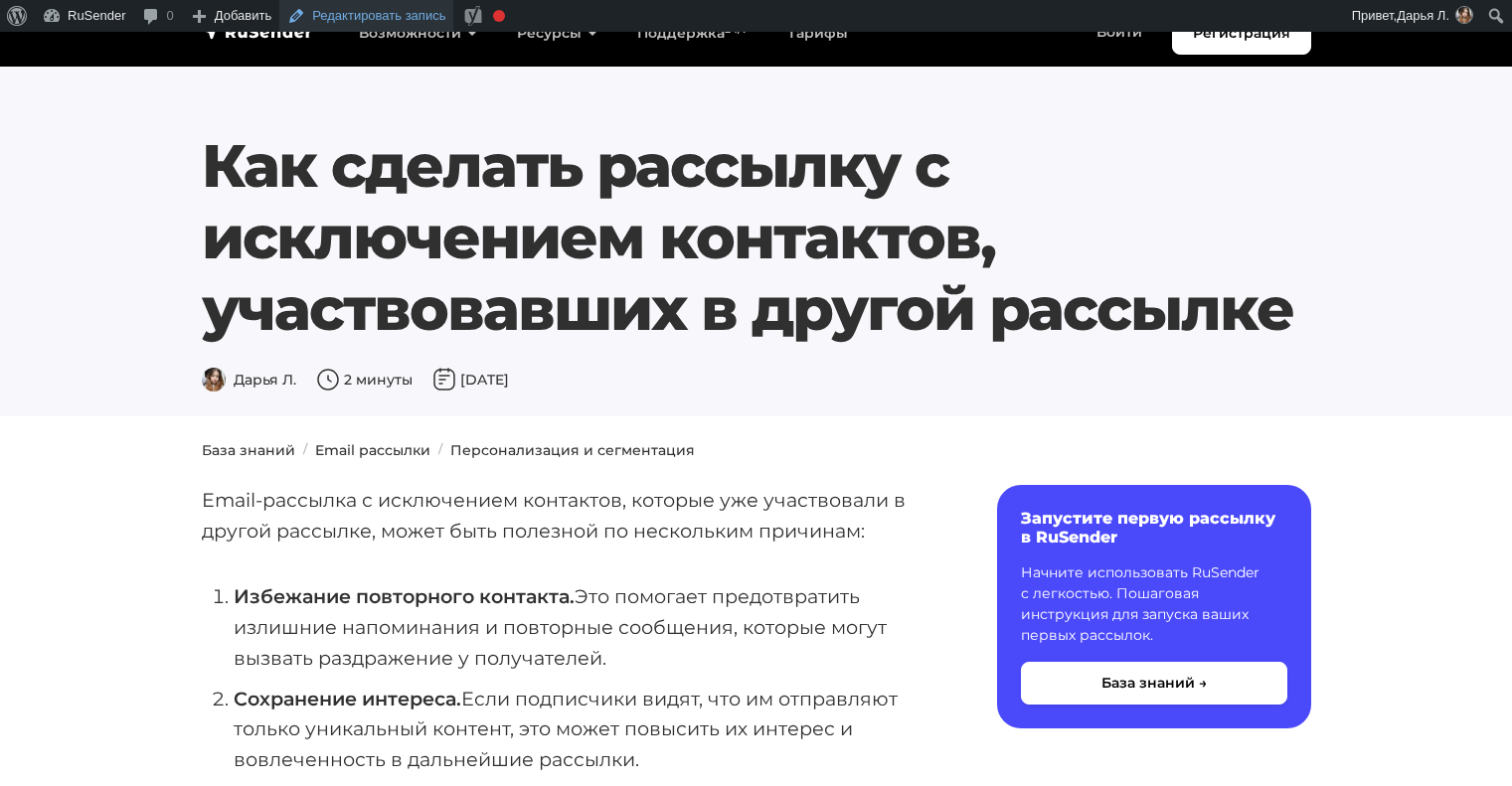 scroll, scrollTop: 0, scrollLeft: 0, axis: both 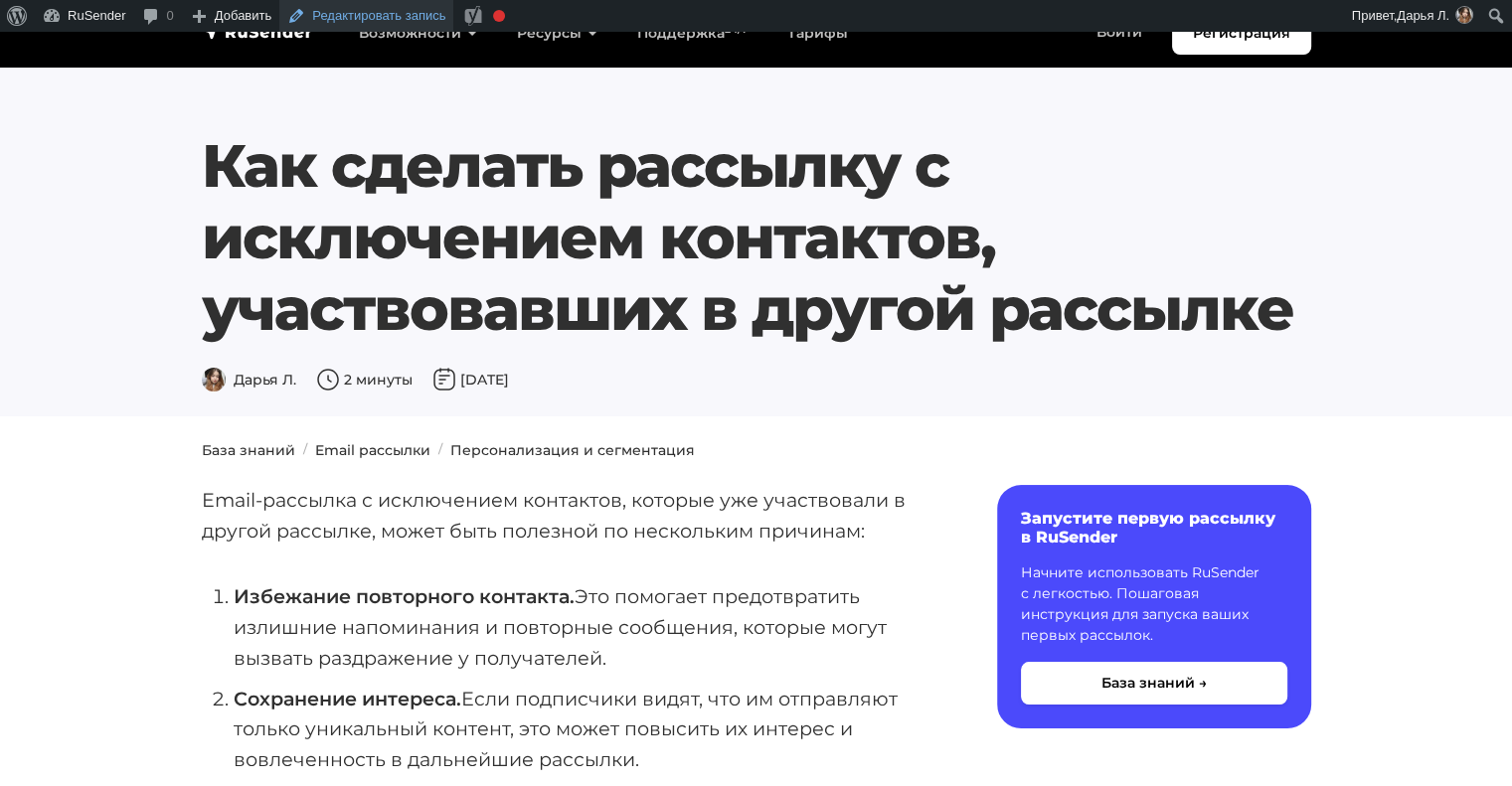 click on "Редактировать запись" at bounding box center (366, 16) 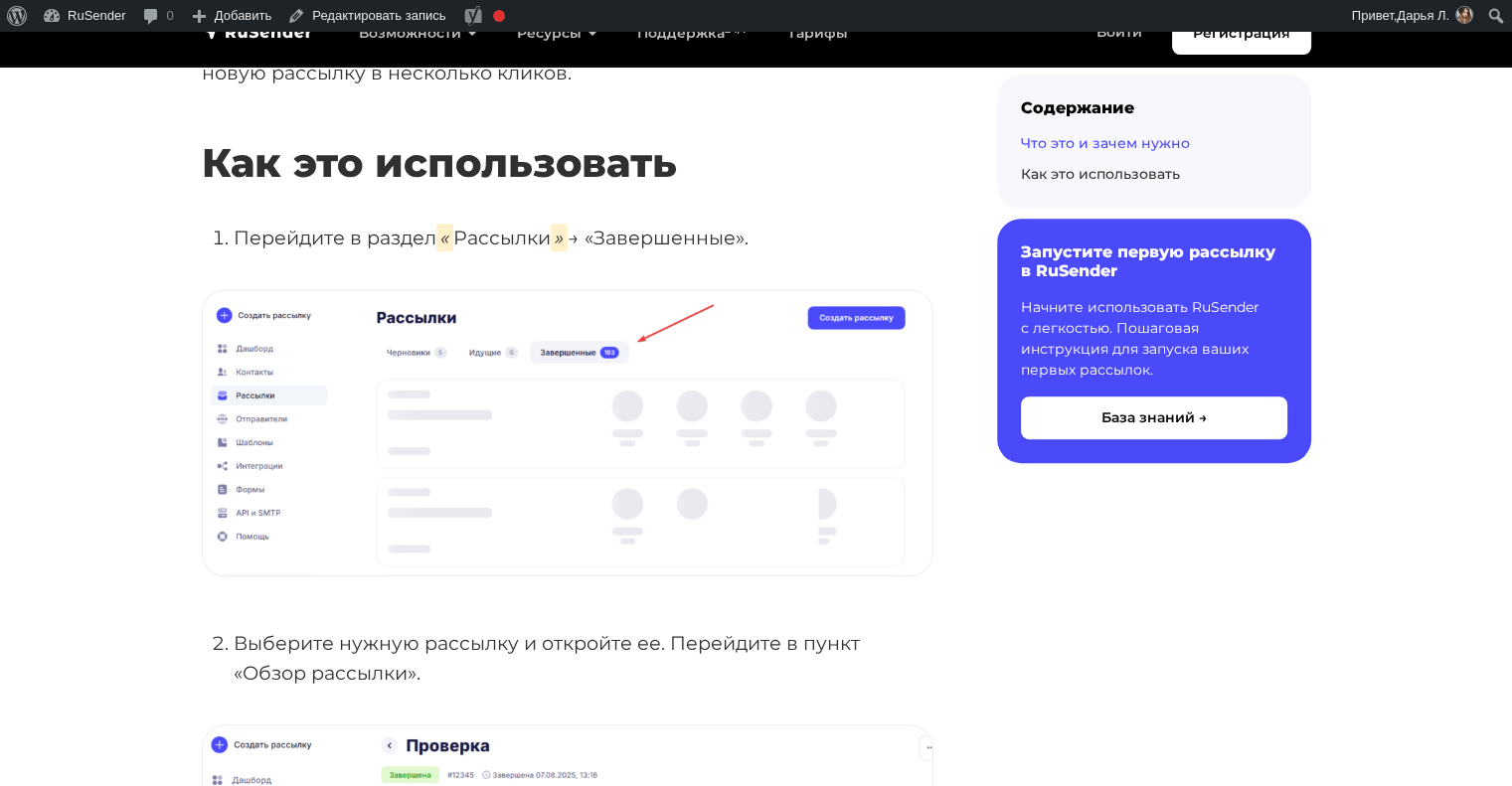 scroll, scrollTop: 909, scrollLeft: 0, axis: vertical 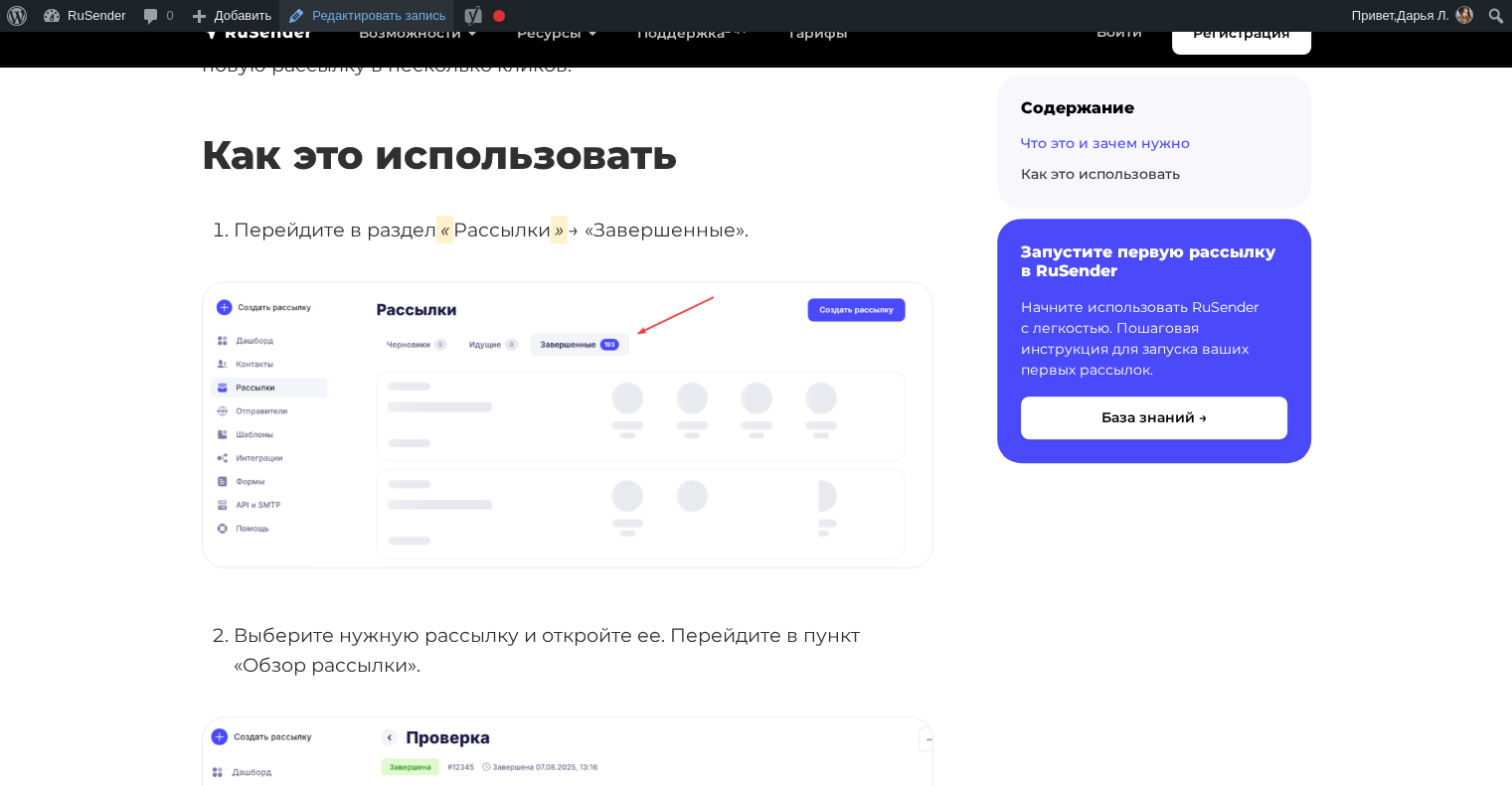 click on "Редактировать запись" at bounding box center [366, 16] 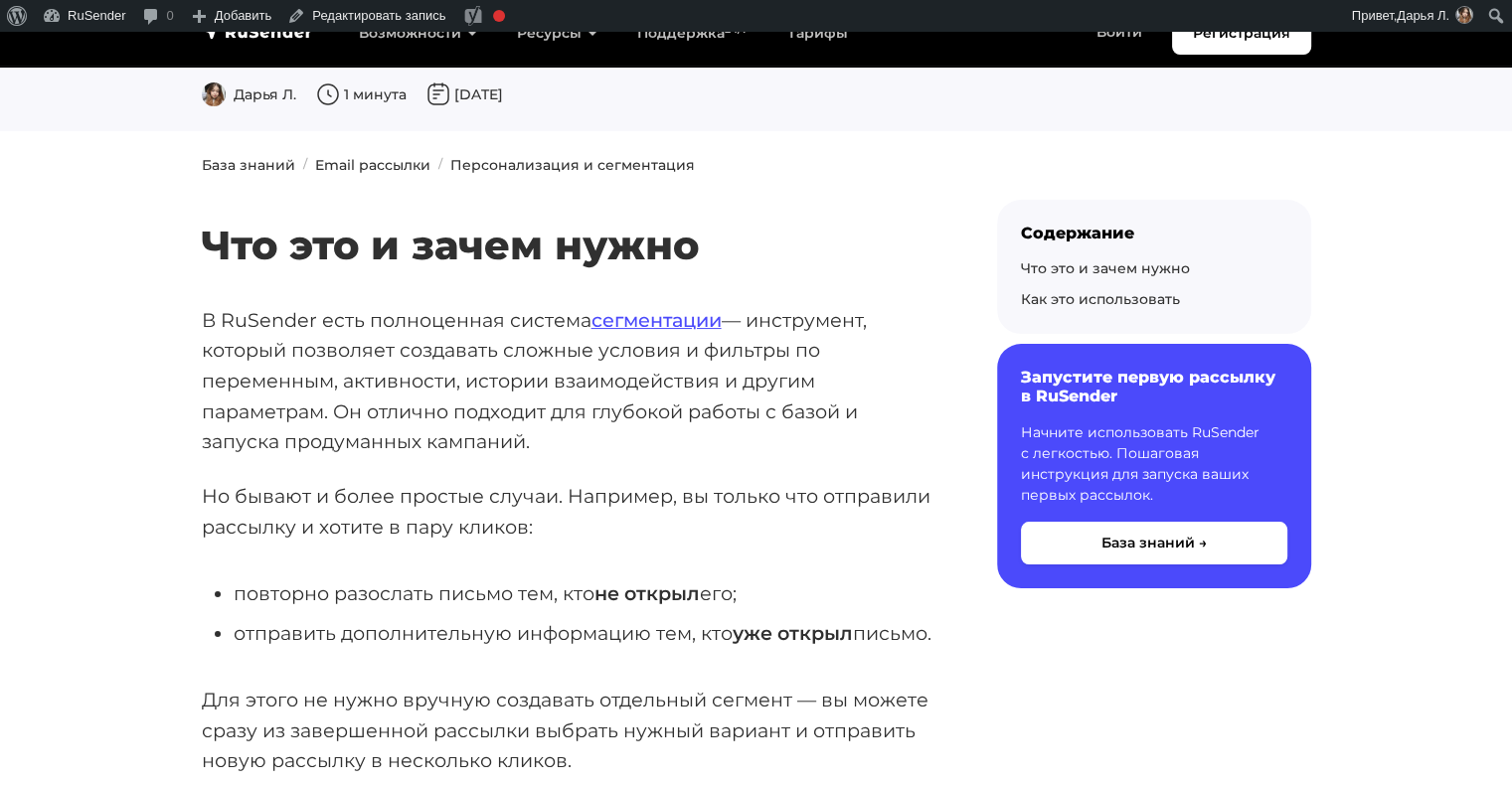 scroll, scrollTop: 0, scrollLeft: 0, axis: both 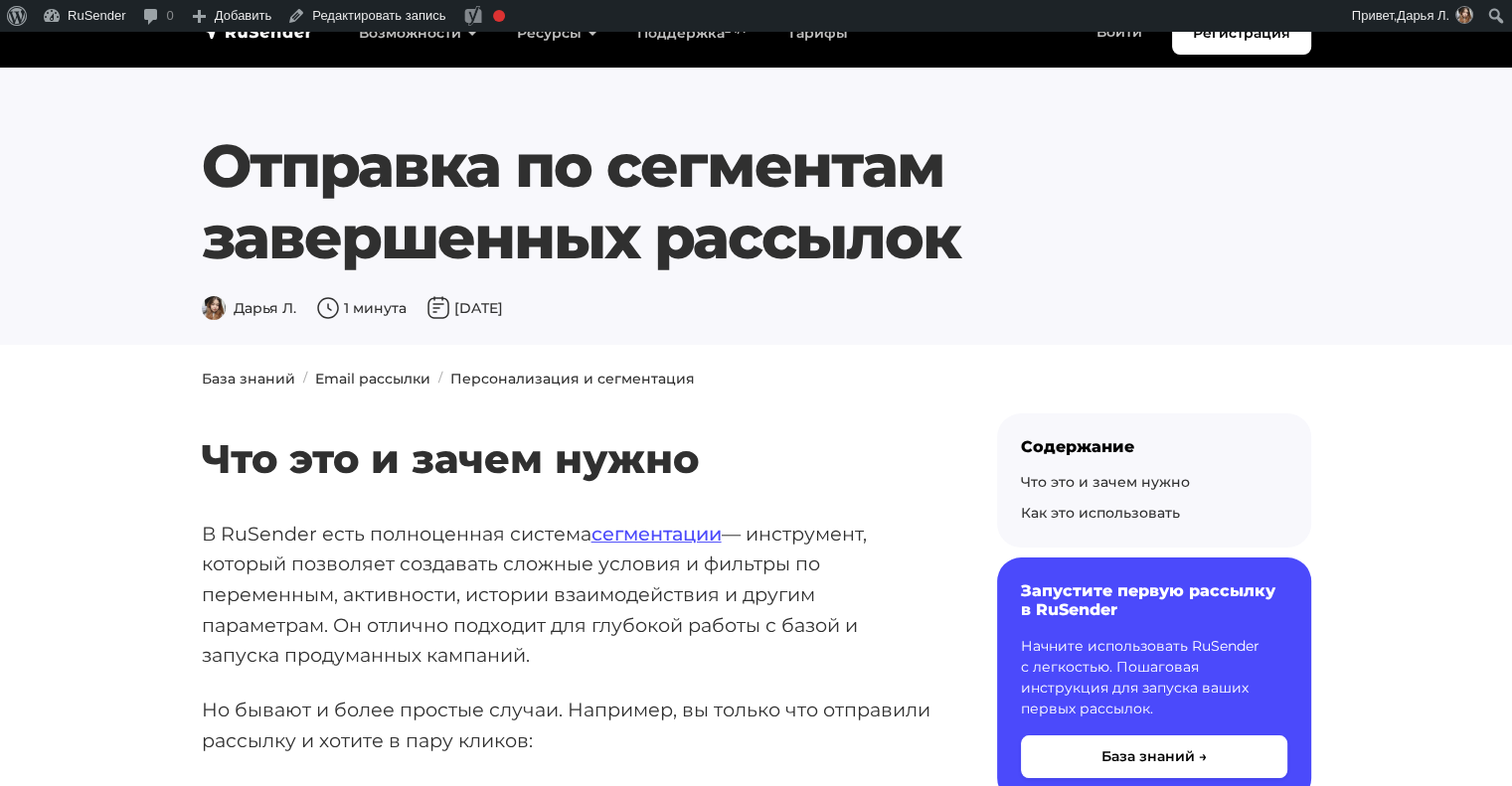 click on "Регистрация
Возможности
Конструктор писем
Формы подписки
A/B–тестирование
API и SMTP новое
Email валидатор
Аналитика
Импорт получателей
Dashamail, Unisender, SendPulse, Mailchimp, Sendsay, GetResponse
Сравнение email-сервиса" at bounding box center (756, 1734) 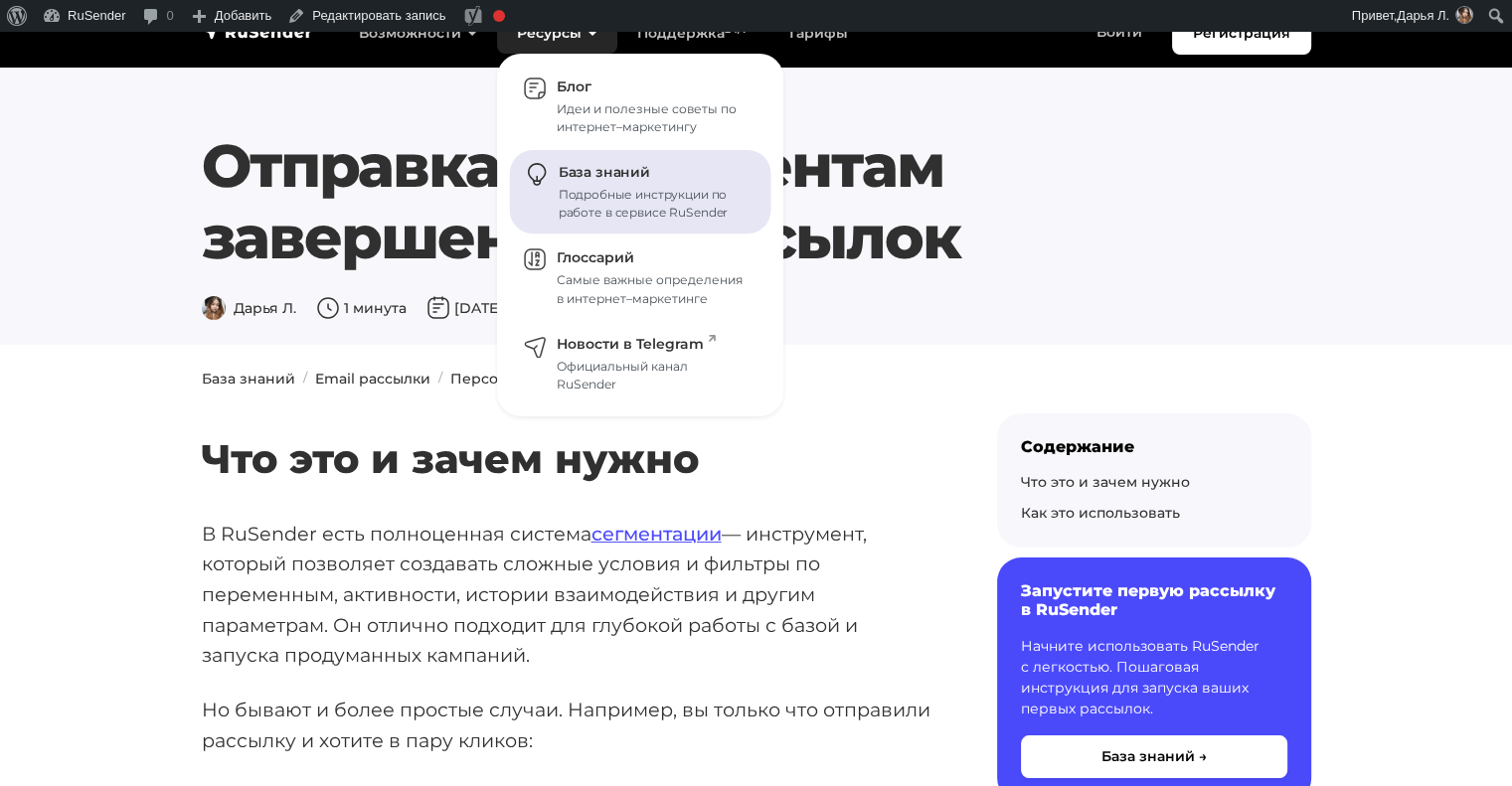 click on "База знаний
Подробные инструкции по работе в сервисе RuSender" at bounding box center (640, 192) 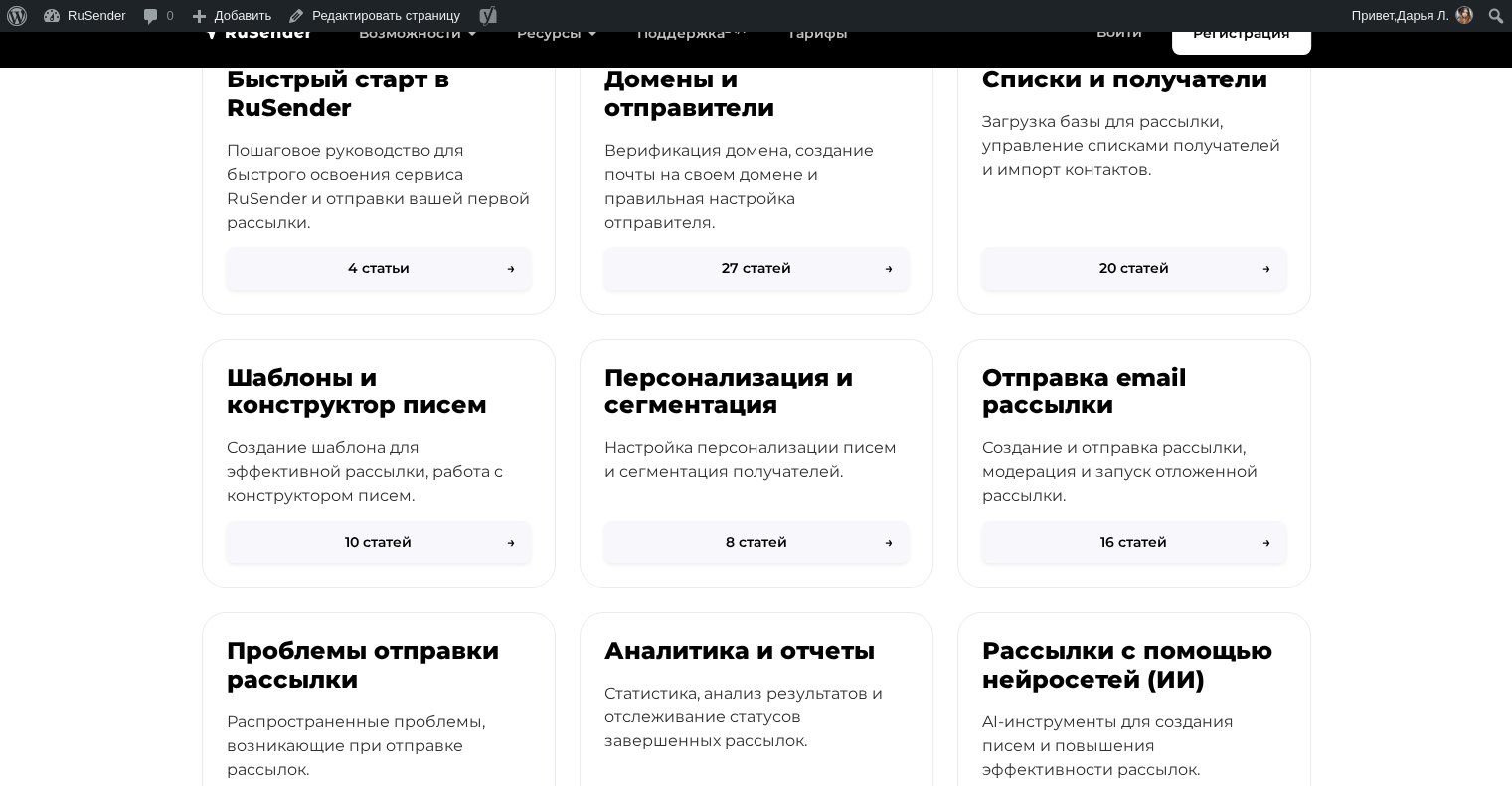 scroll, scrollTop: 333, scrollLeft: 0, axis: vertical 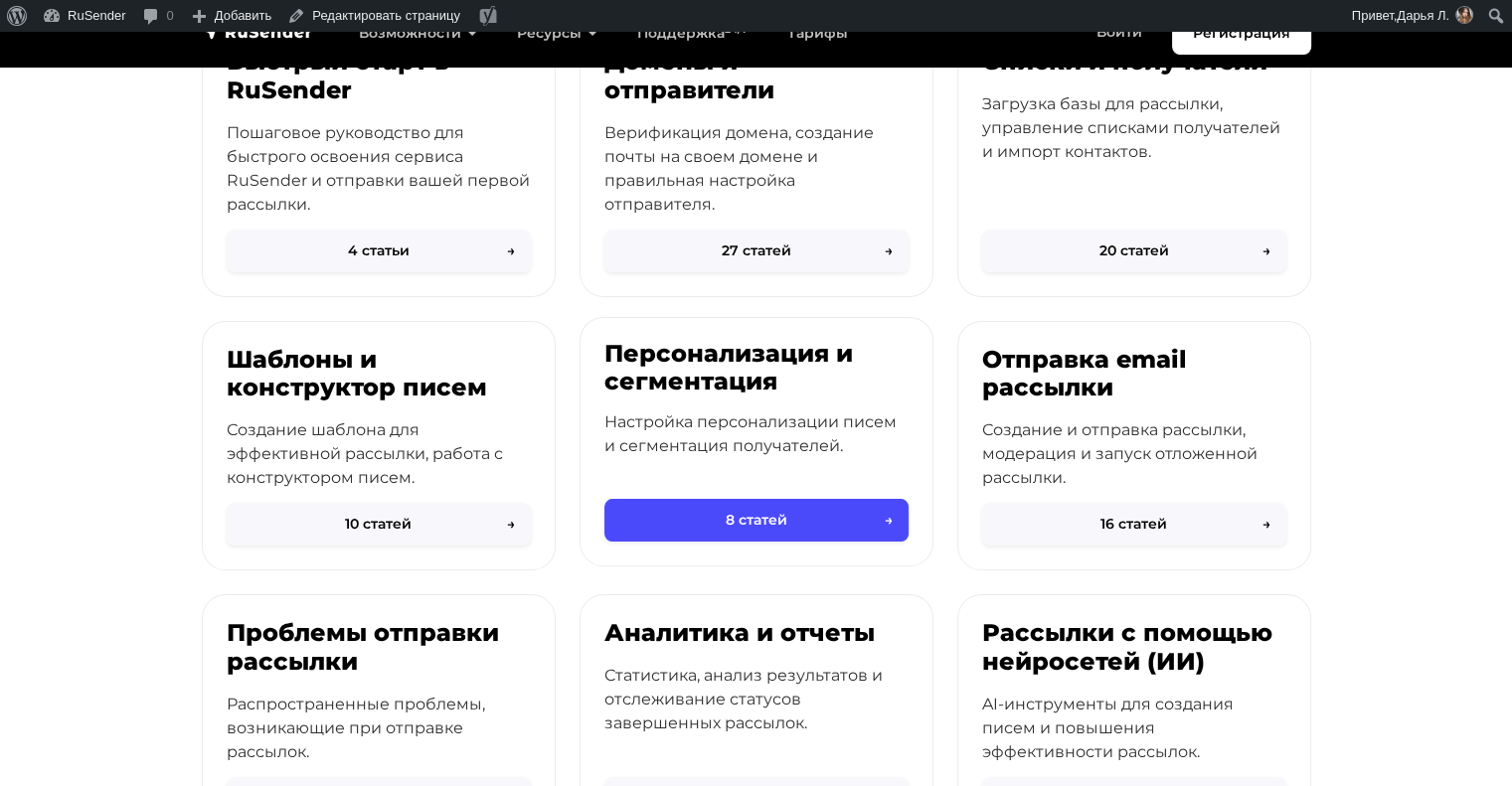 click on "Персонализация и сегментация
Настройка персонализации писем и сегментация получателей." at bounding box center (756, 422) 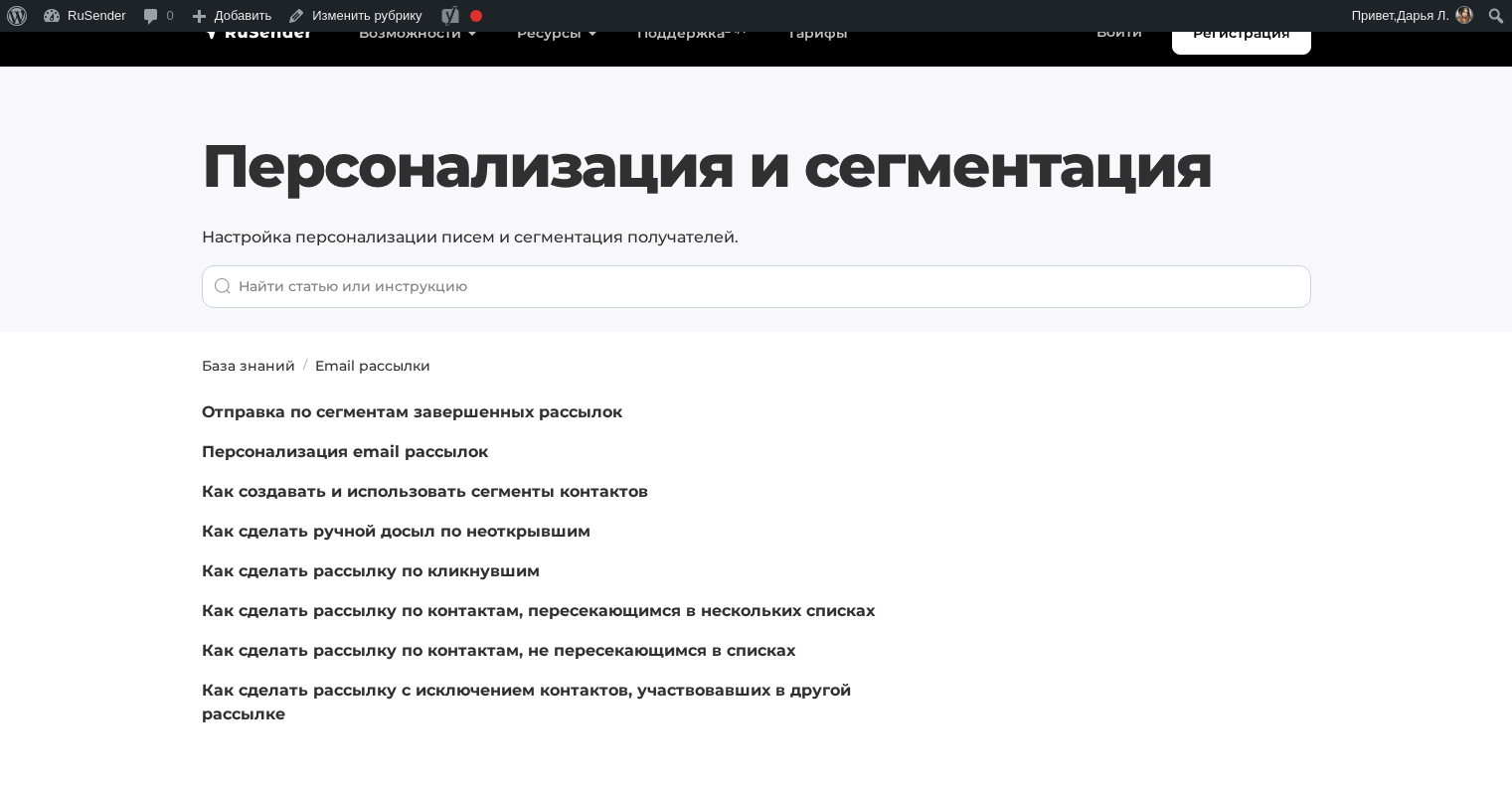 scroll, scrollTop: 0, scrollLeft: 0, axis: both 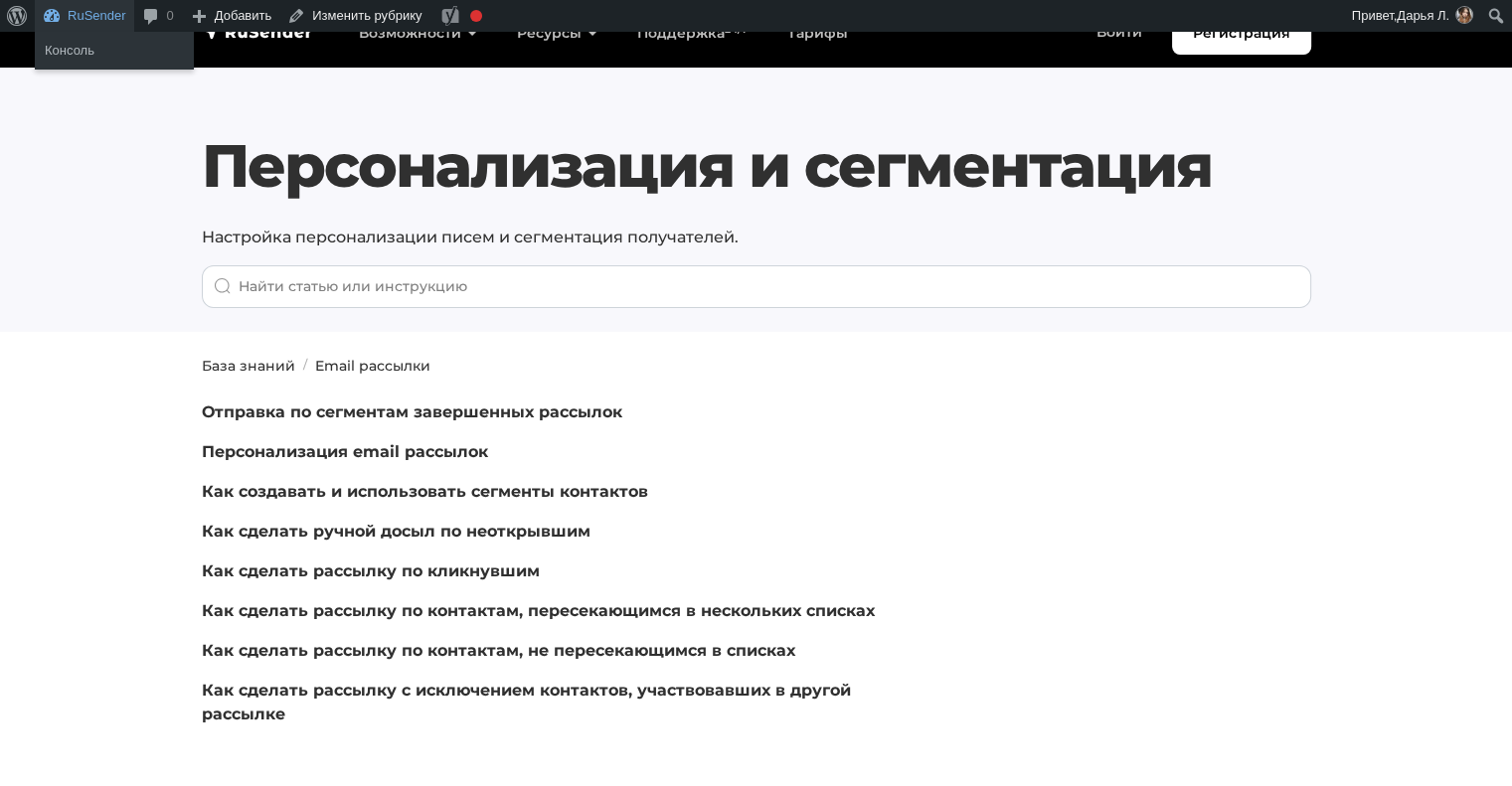 click on "RuSender" at bounding box center [84, 16] 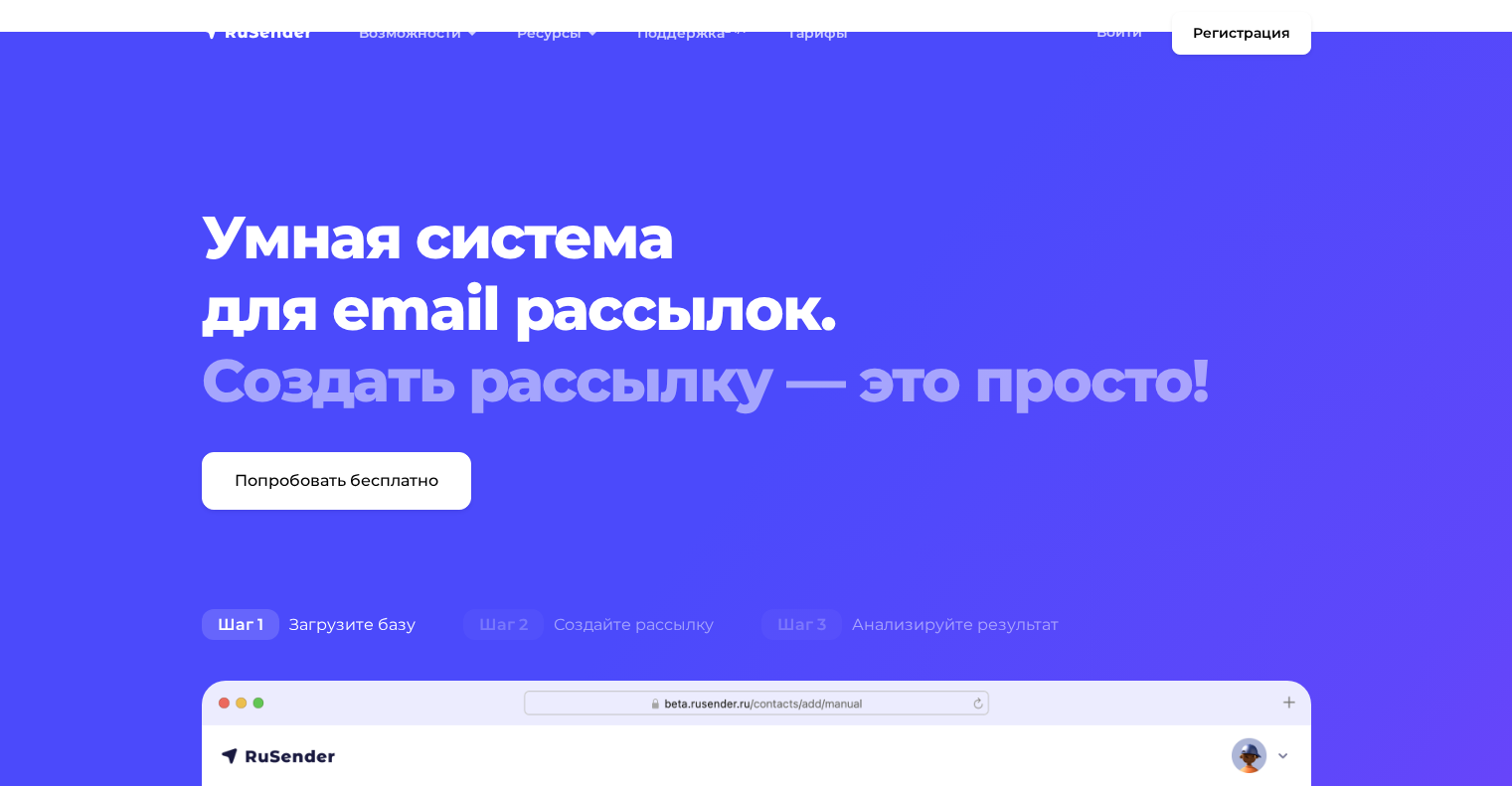 scroll, scrollTop: 0, scrollLeft: 0, axis: both 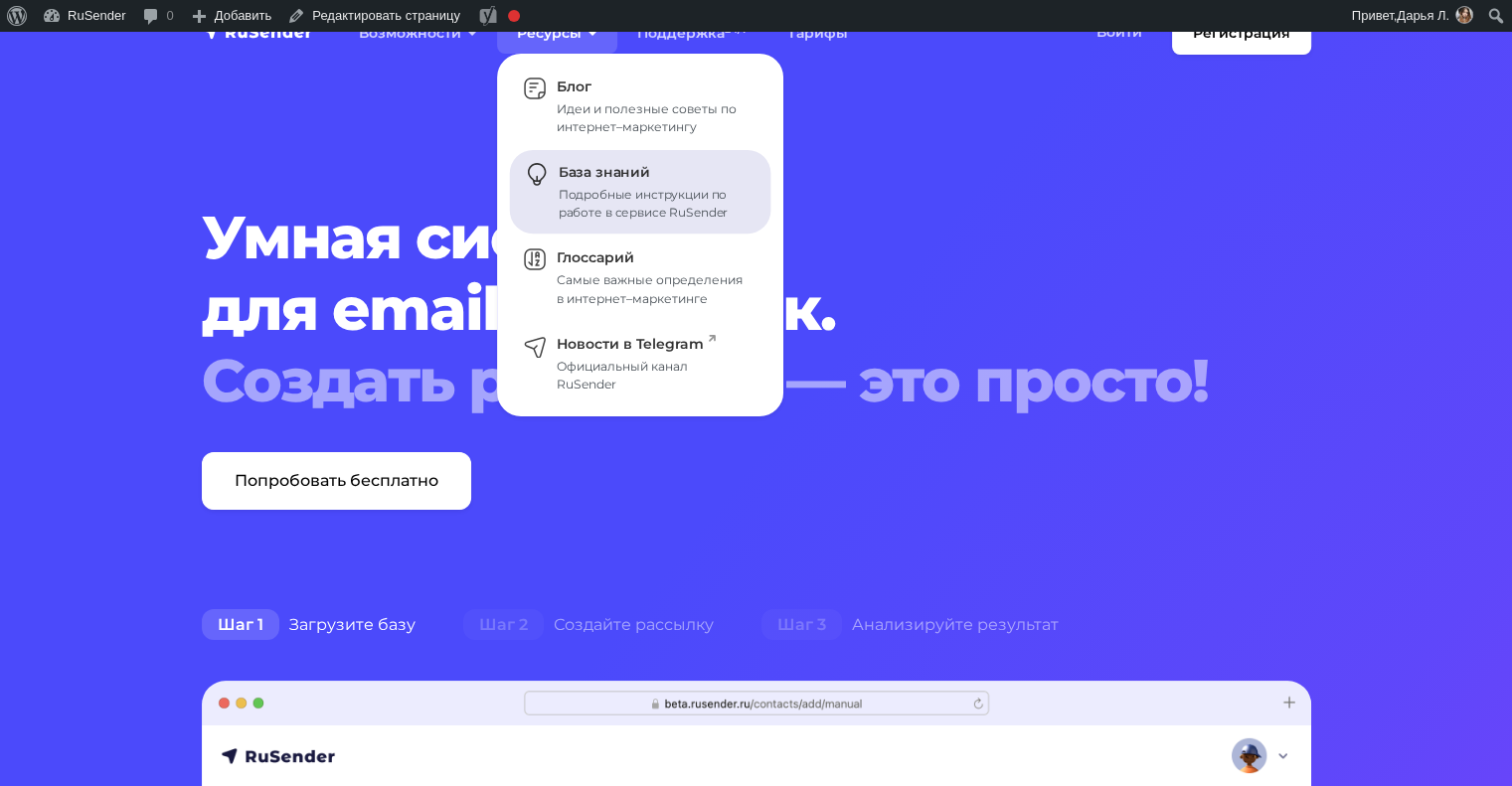 click on "База знаний" at bounding box center [604, 173] 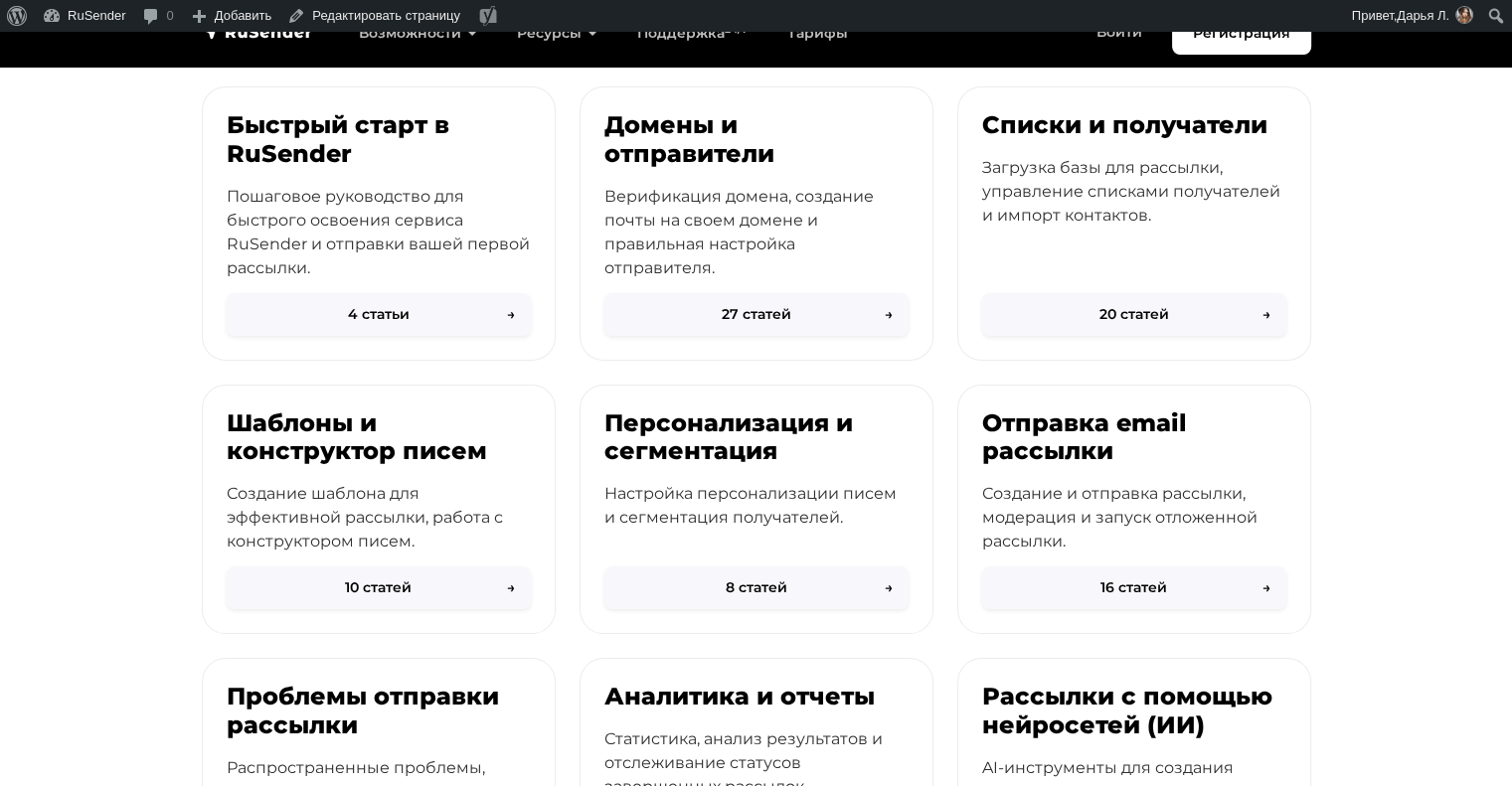 scroll, scrollTop: 270, scrollLeft: 0, axis: vertical 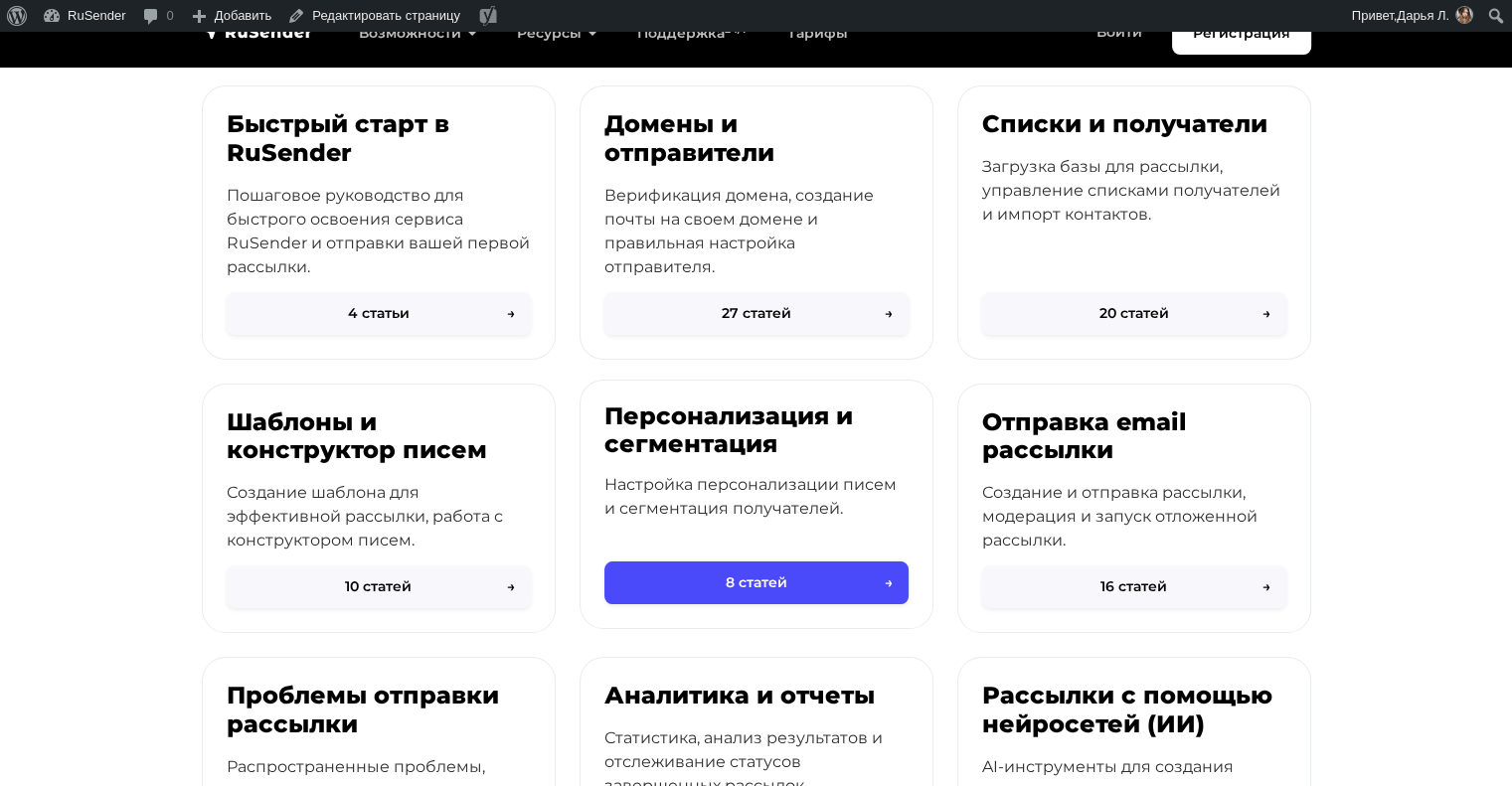 click on "Персонализация и сегментация
Настройка персонализации писем и сегментация получателей." at bounding box center [756, 485] 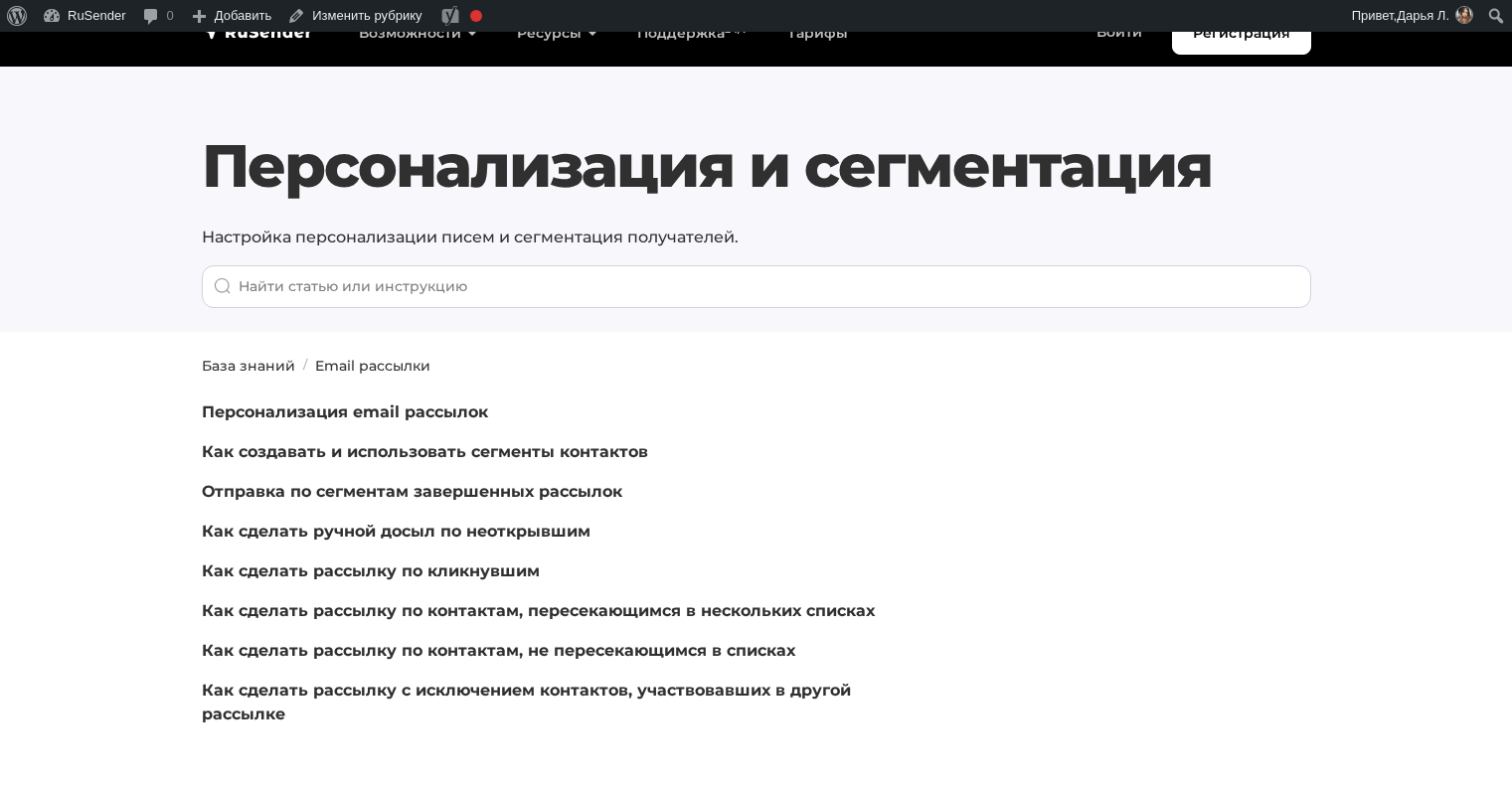 scroll, scrollTop: 0, scrollLeft: 0, axis: both 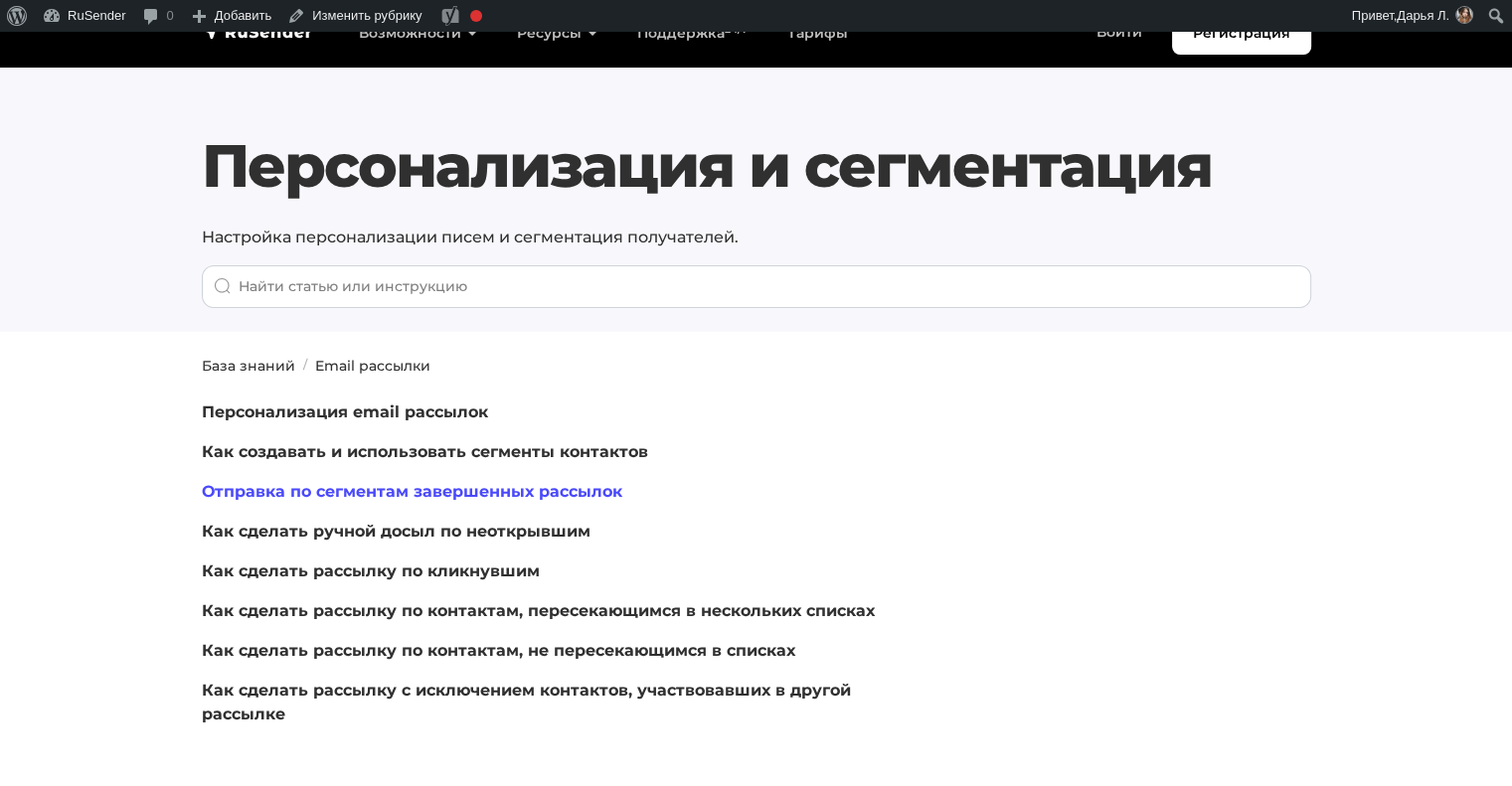 click on "Отправка по сегментам завершенных рассылок" at bounding box center [412, 491] 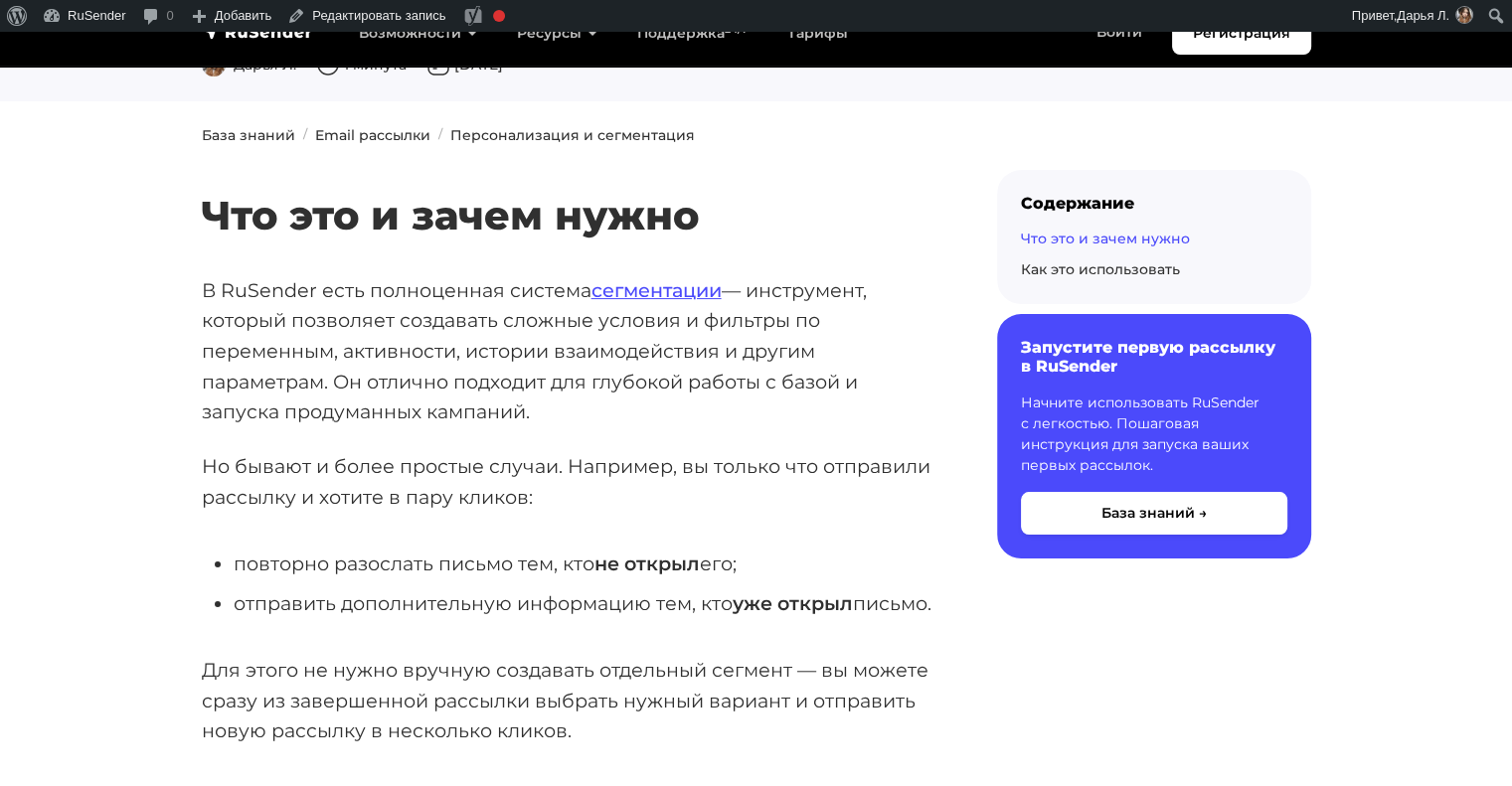 scroll, scrollTop: 0, scrollLeft: 0, axis: both 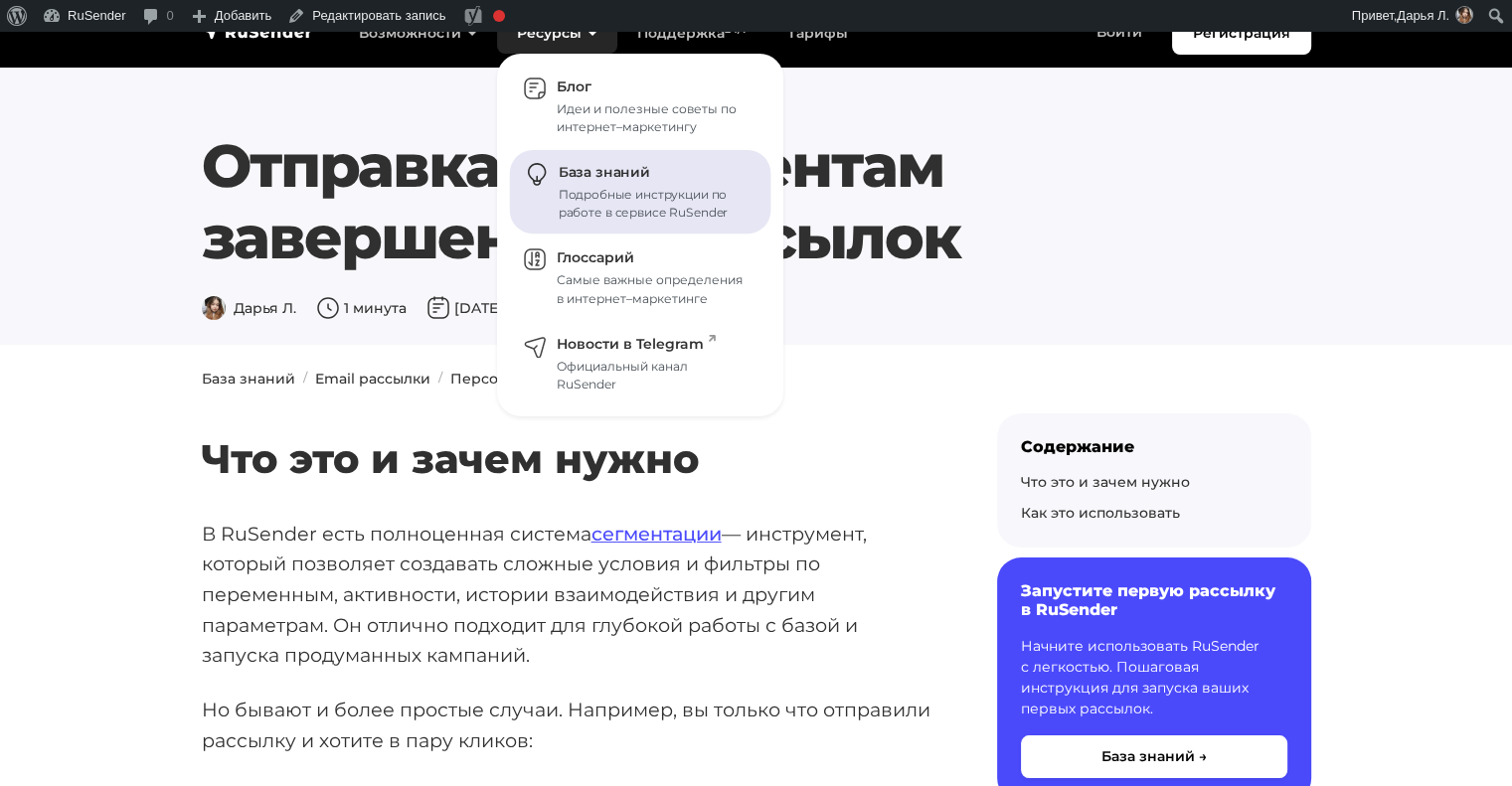 click on "База знаний" at bounding box center (604, 173) 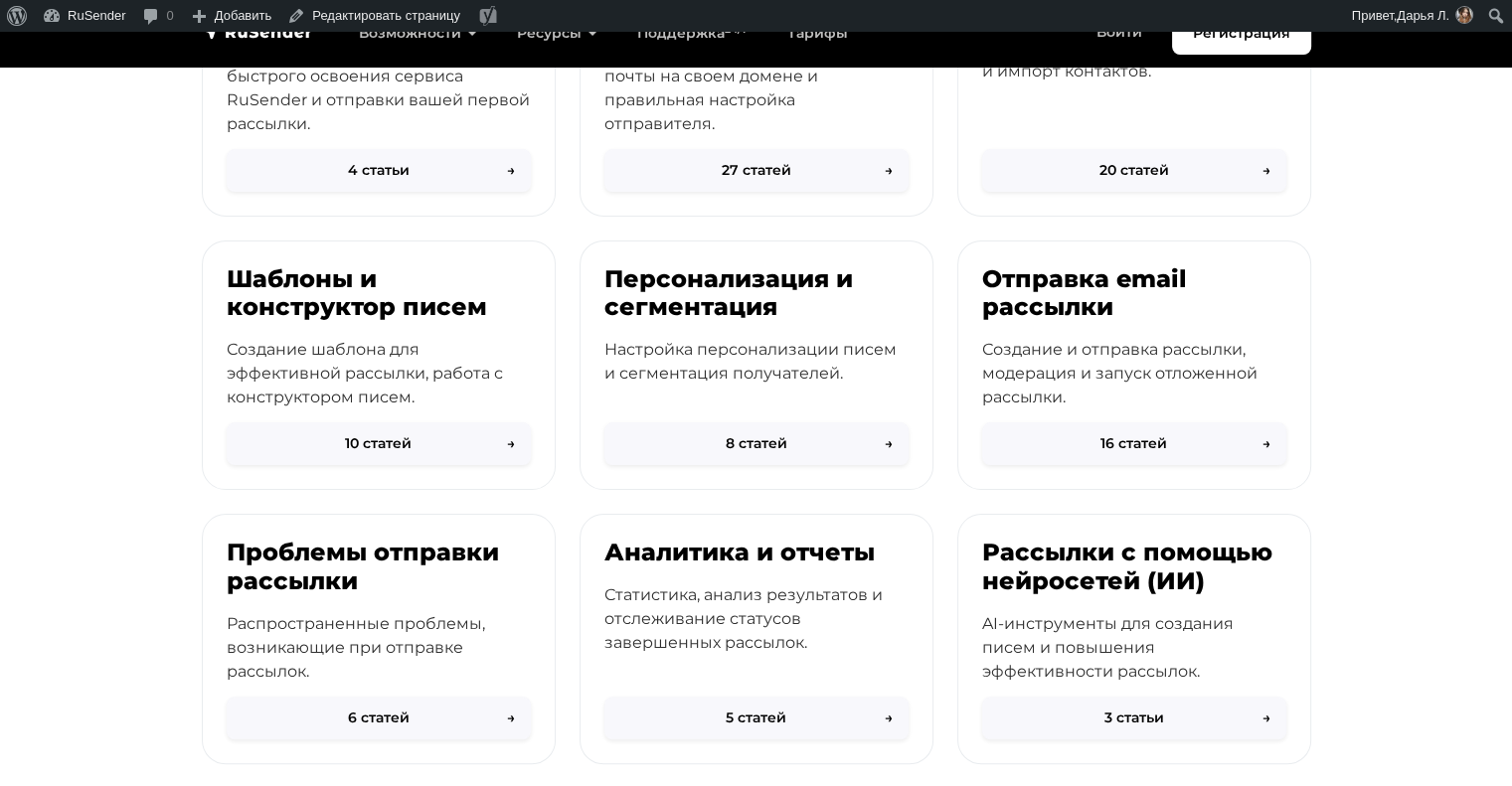 scroll, scrollTop: 429, scrollLeft: 0, axis: vertical 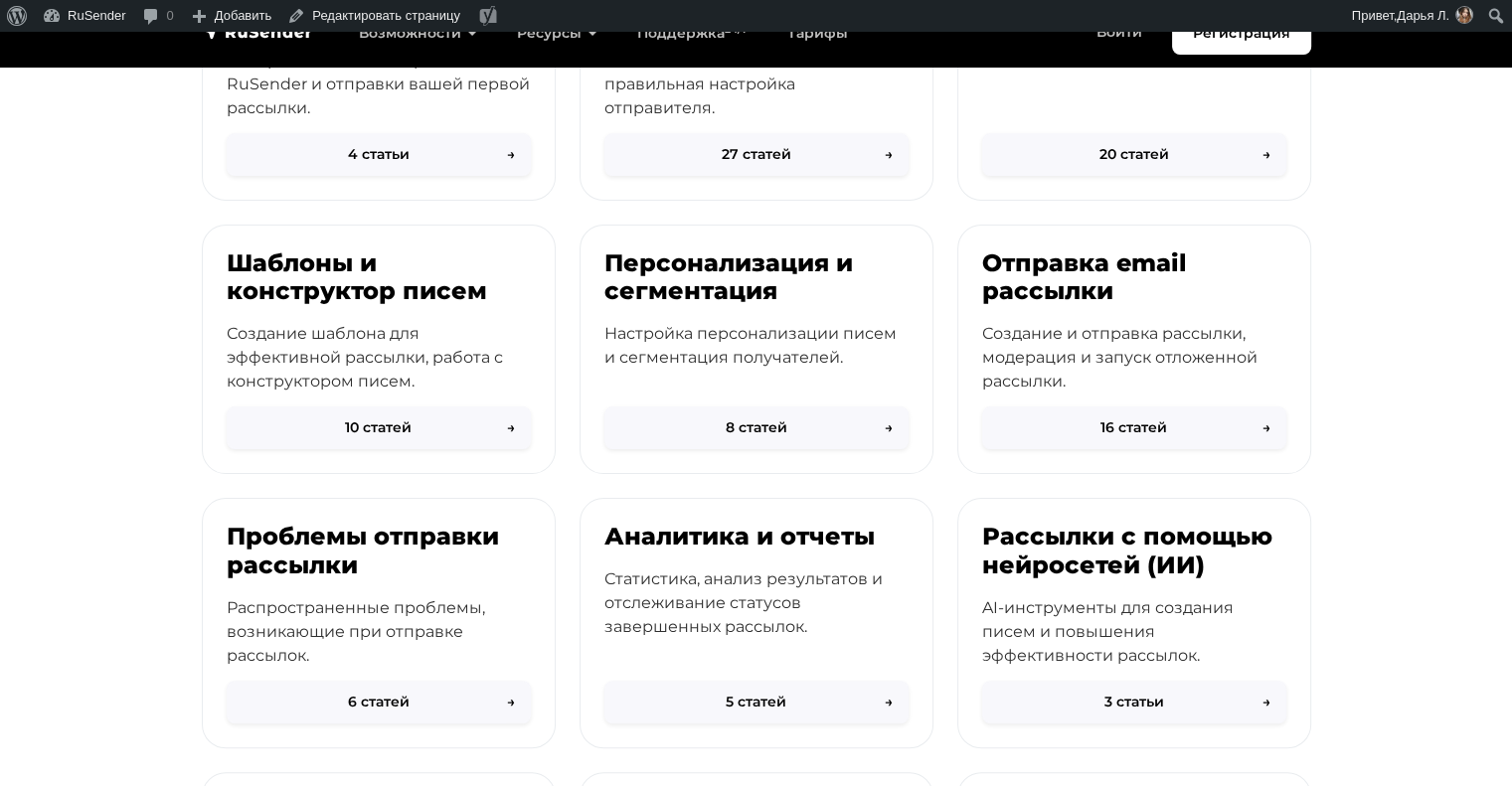 click on "Настройка персонализации писем и сегментация получателей." at bounding box center (756, 346) 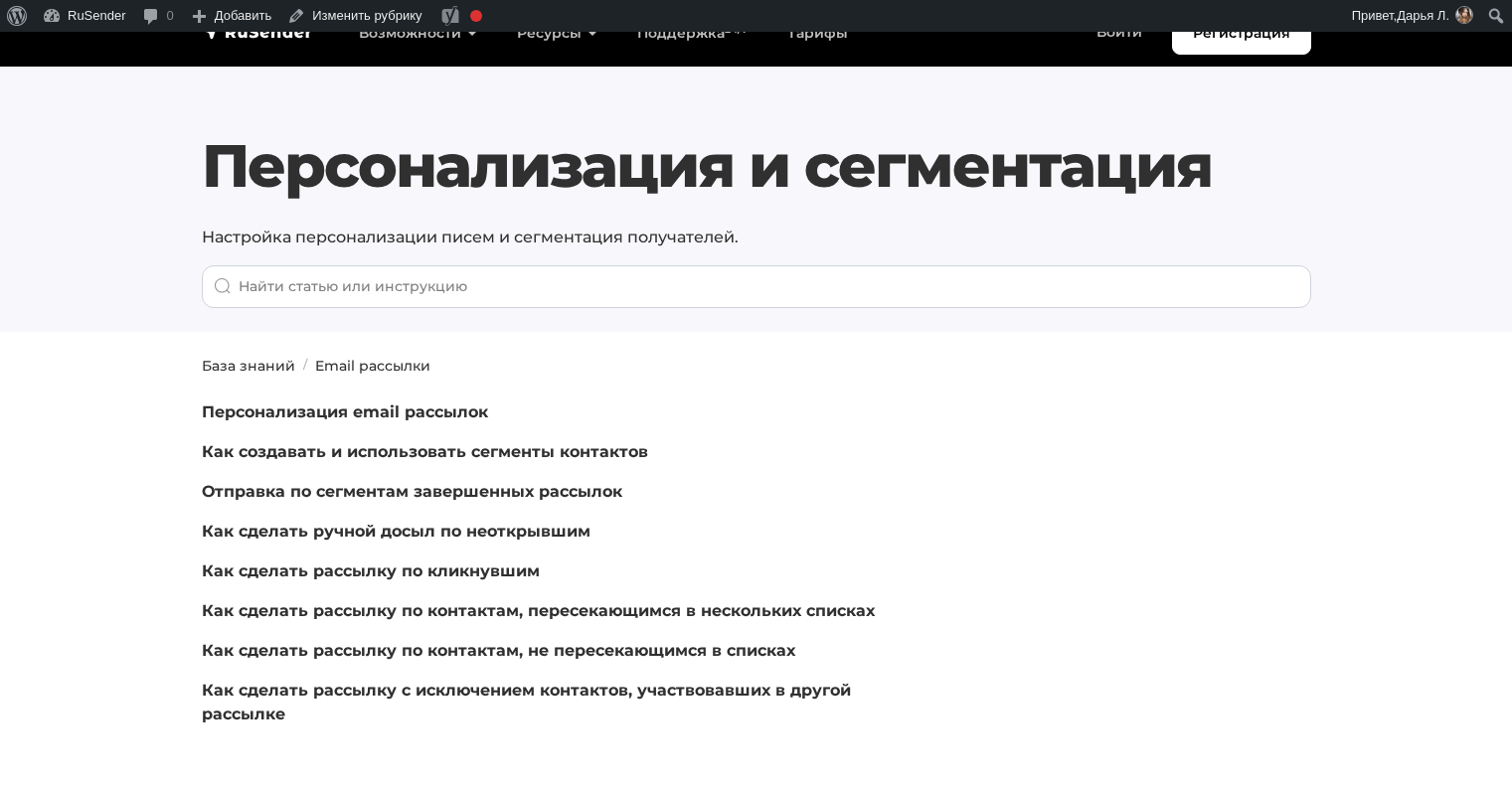 scroll, scrollTop: 0, scrollLeft: 0, axis: both 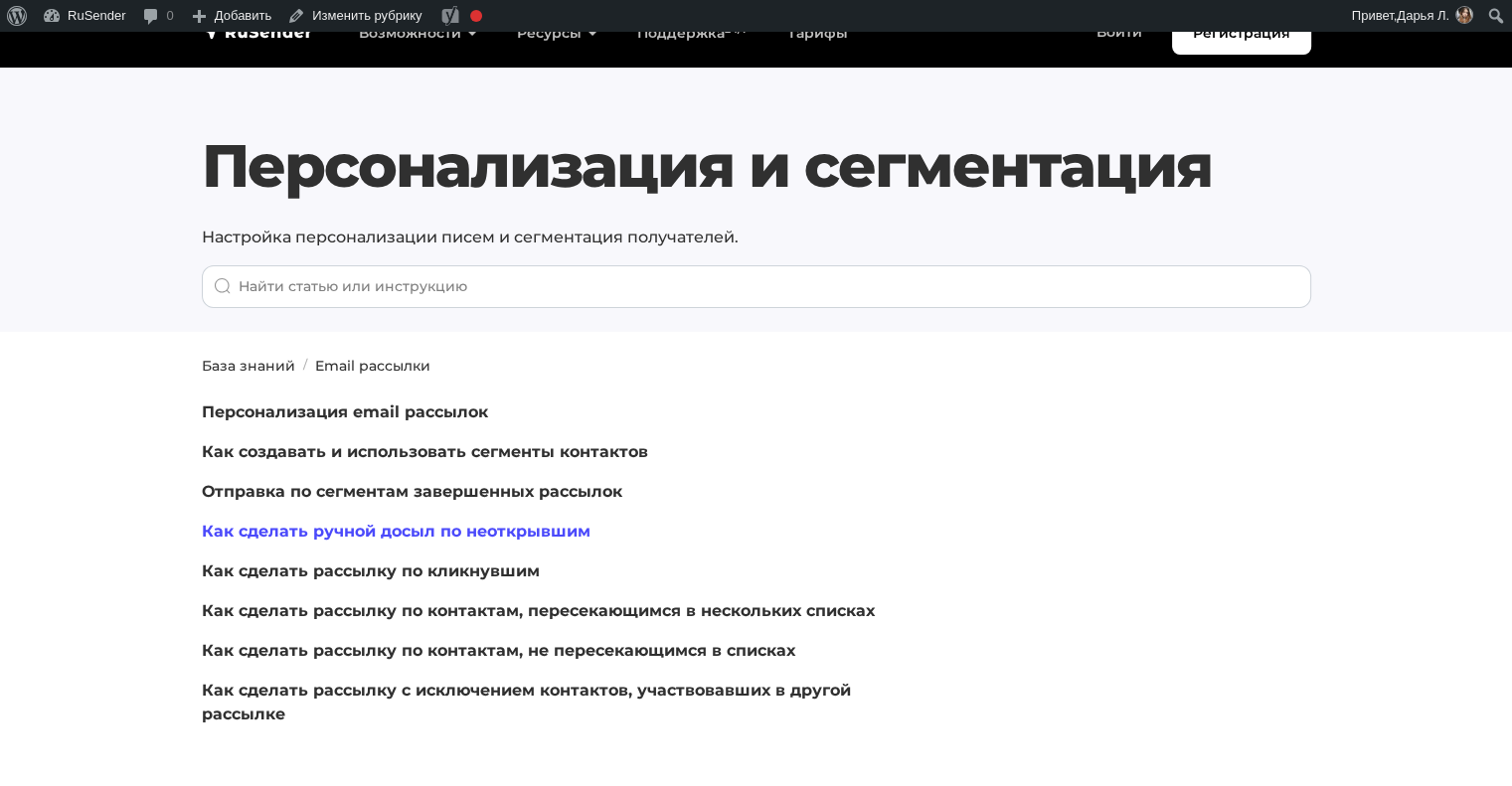 click on "Как сделать ручной досыл по неоткрывшим" at bounding box center [396, 531] 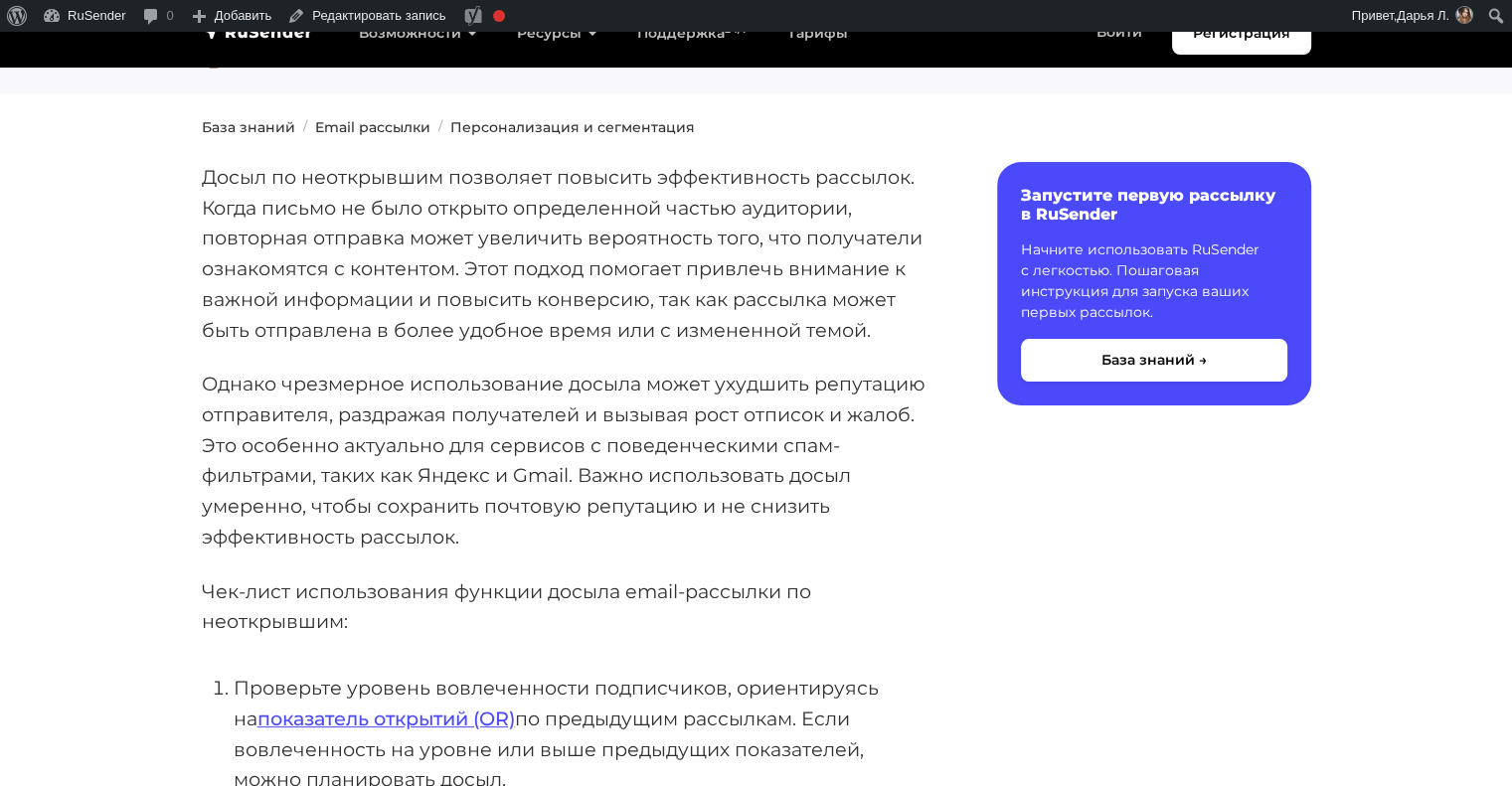 scroll, scrollTop: 252, scrollLeft: 0, axis: vertical 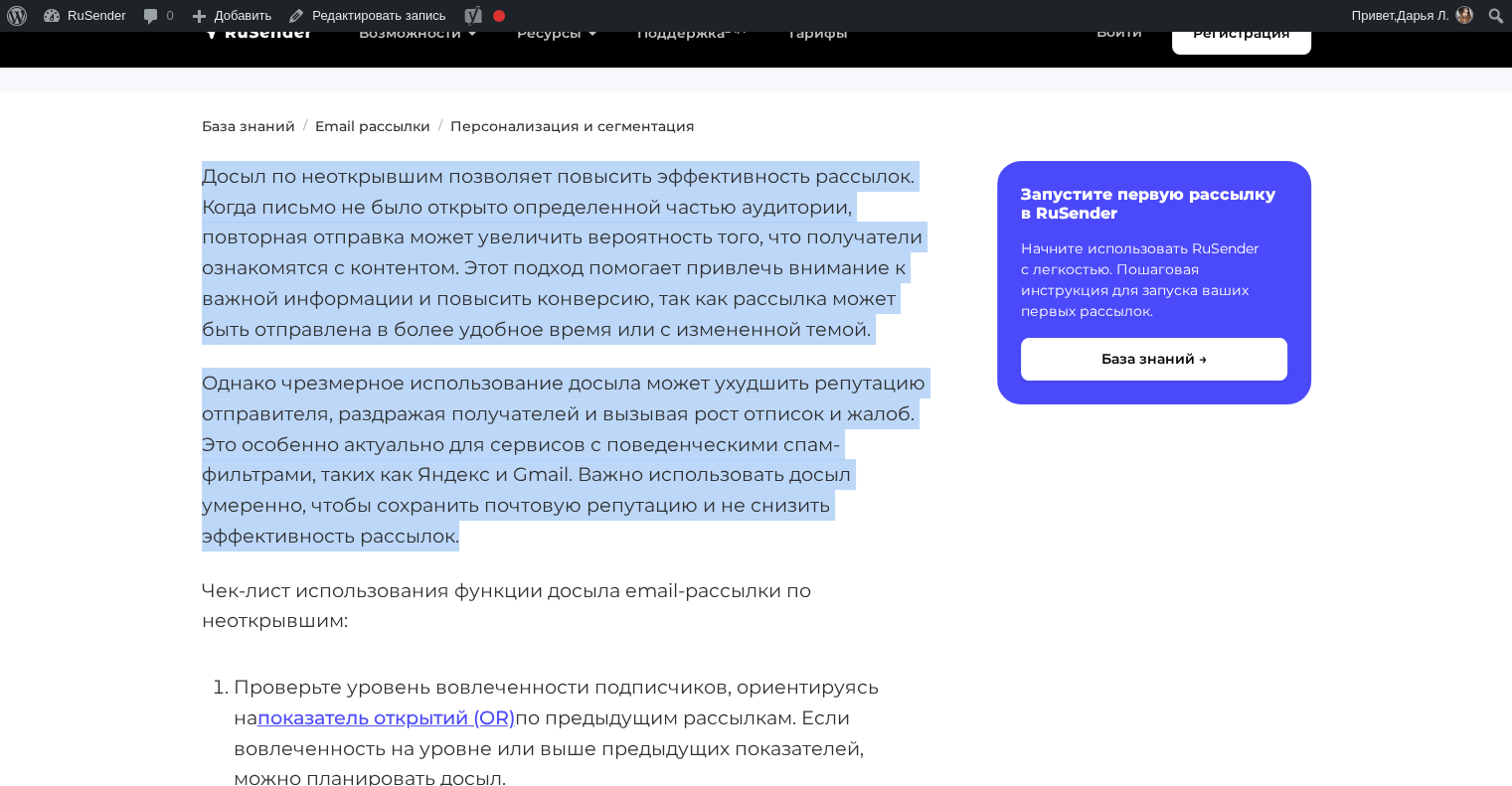 drag, startPoint x: 206, startPoint y: 173, endPoint x: 523, endPoint y: 544, distance: 487.98566 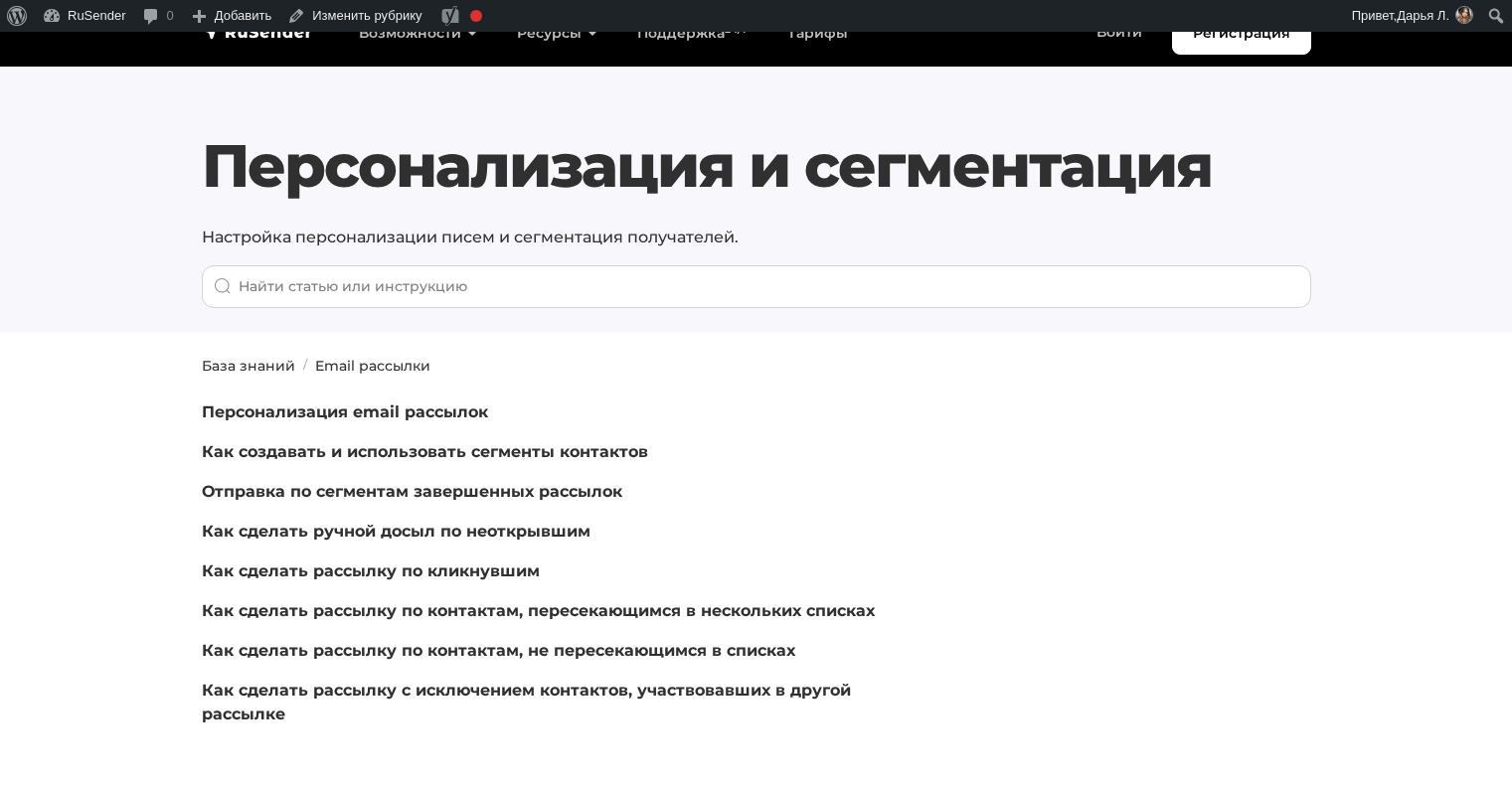 scroll, scrollTop: 0, scrollLeft: 0, axis: both 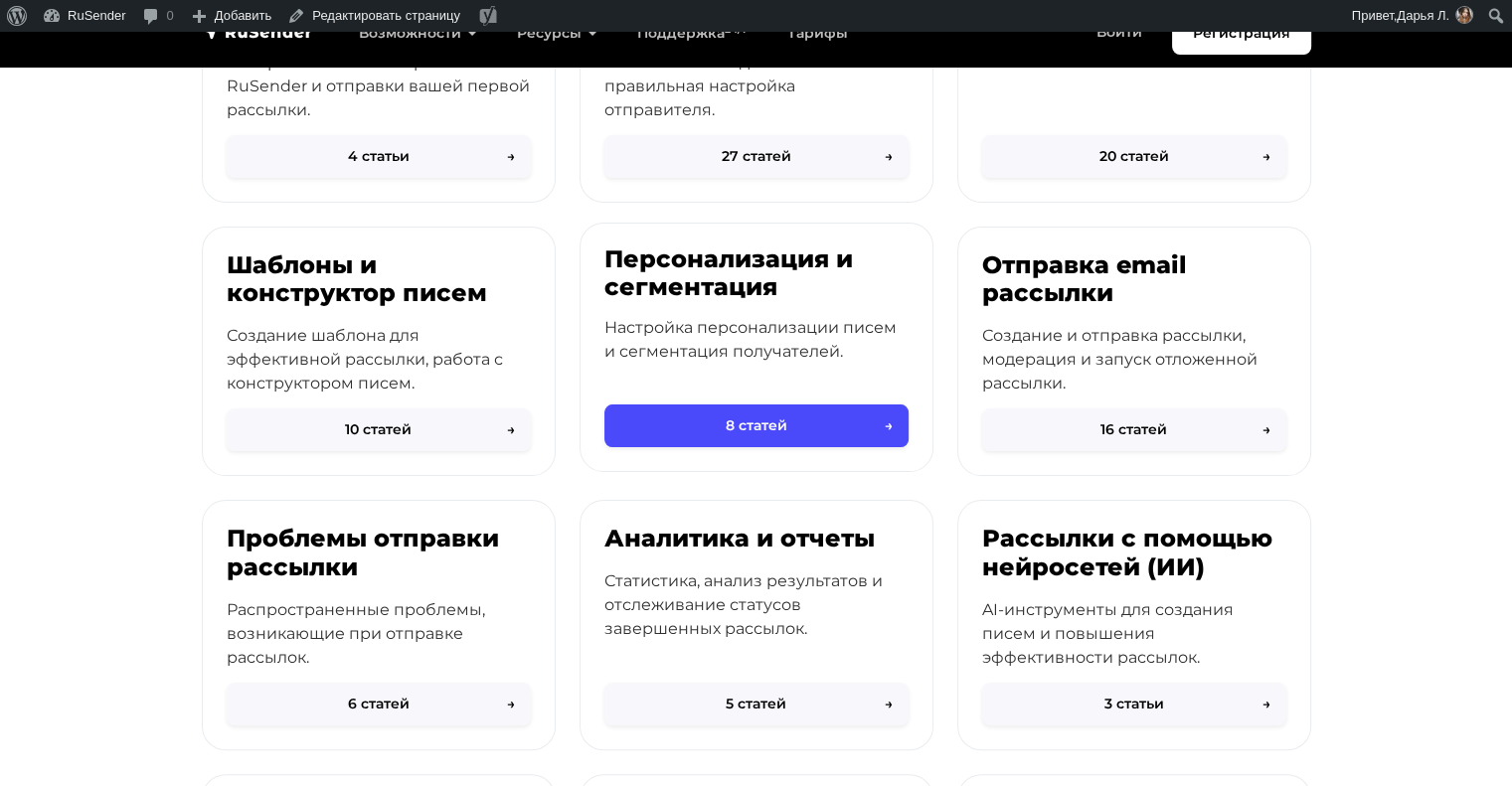 click on "Настройка персонализации писем и сегментация получателей." at bounding box center (756, 340) 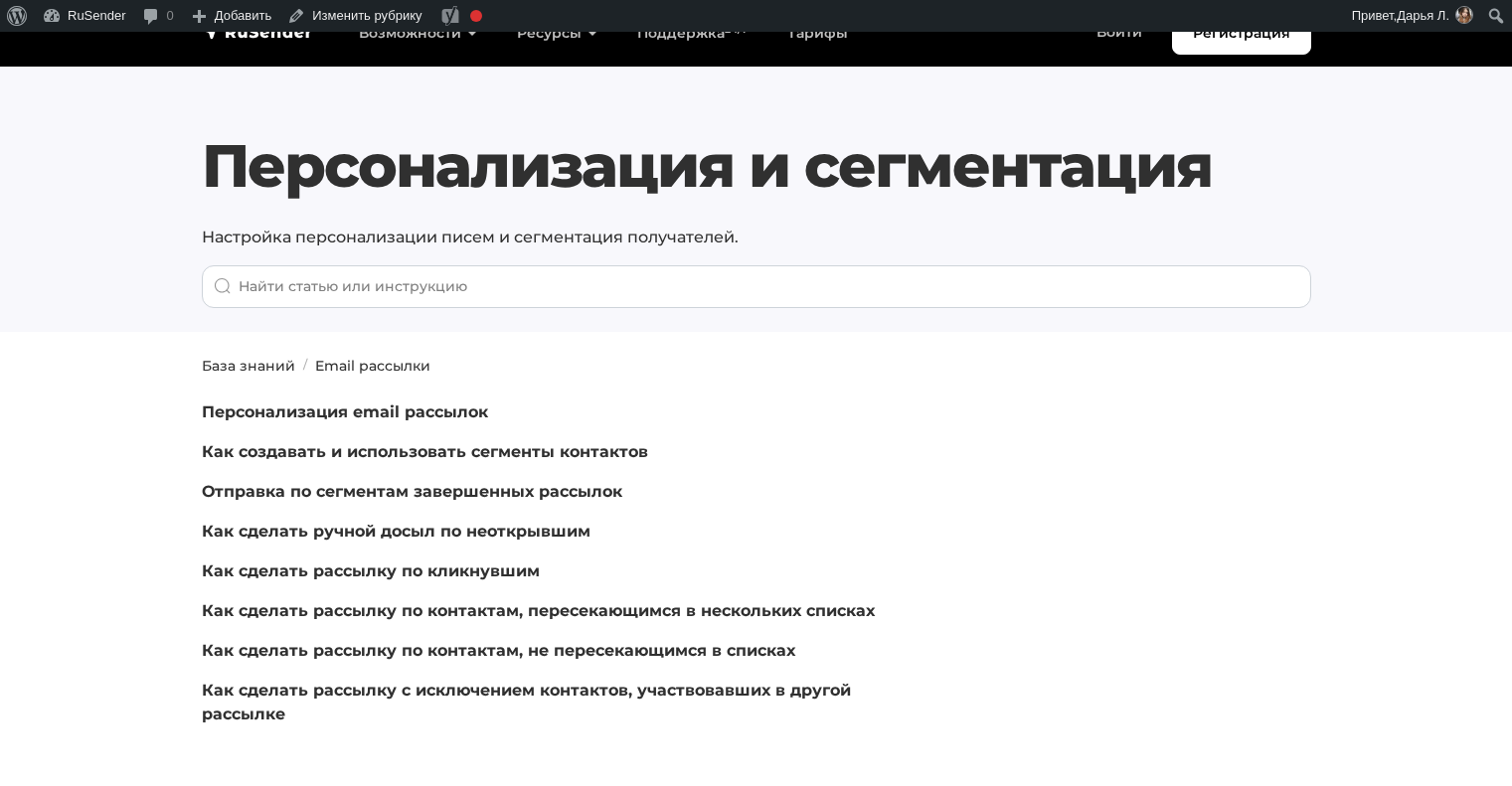 scroll, scrollTop: 0, scrollLeft: 0, axis: both 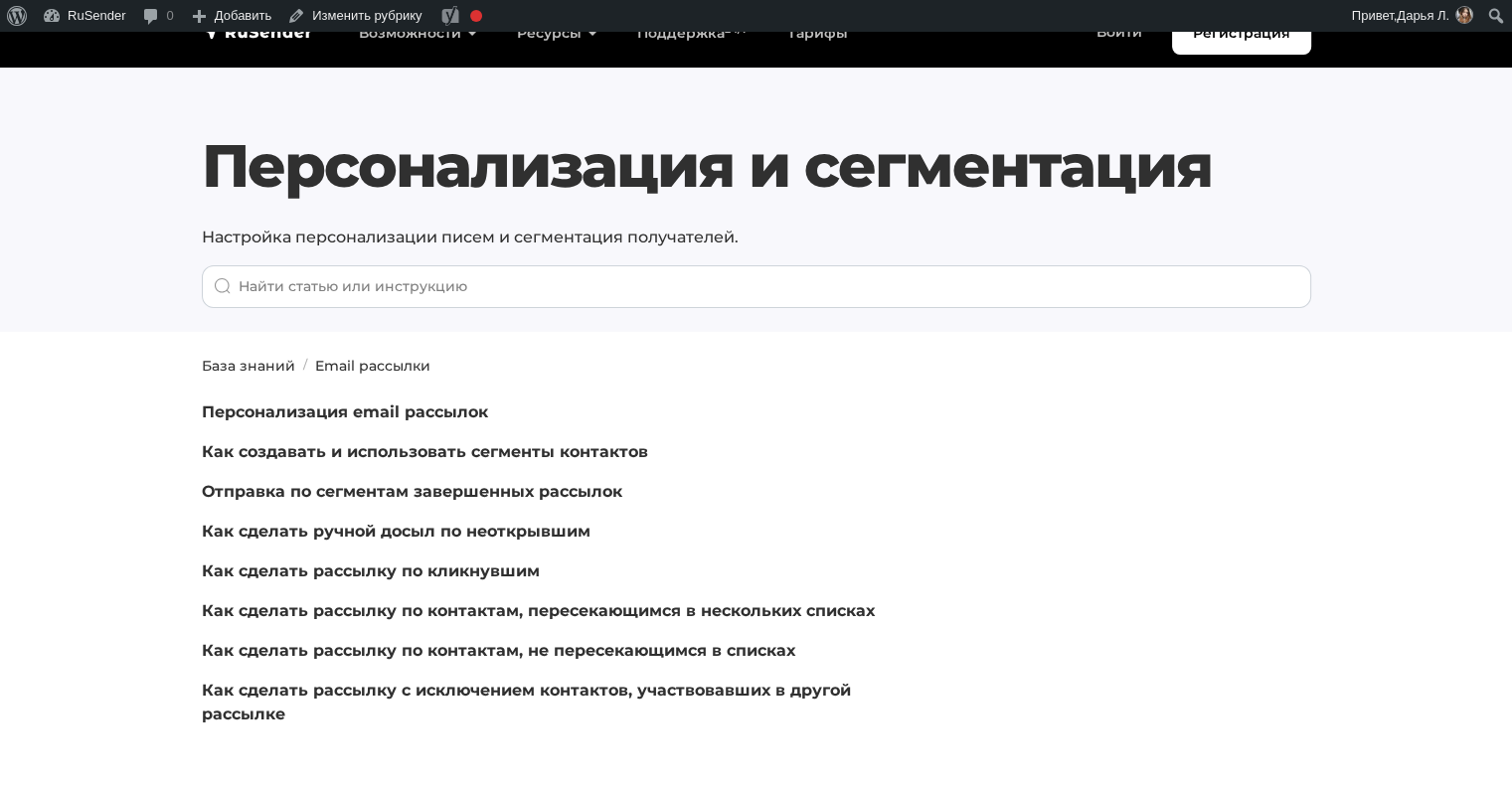 drag, startPoint x: 487, startPoint y: 443, endPoint x: 674, endPoint y: 360, distance: 204.5923 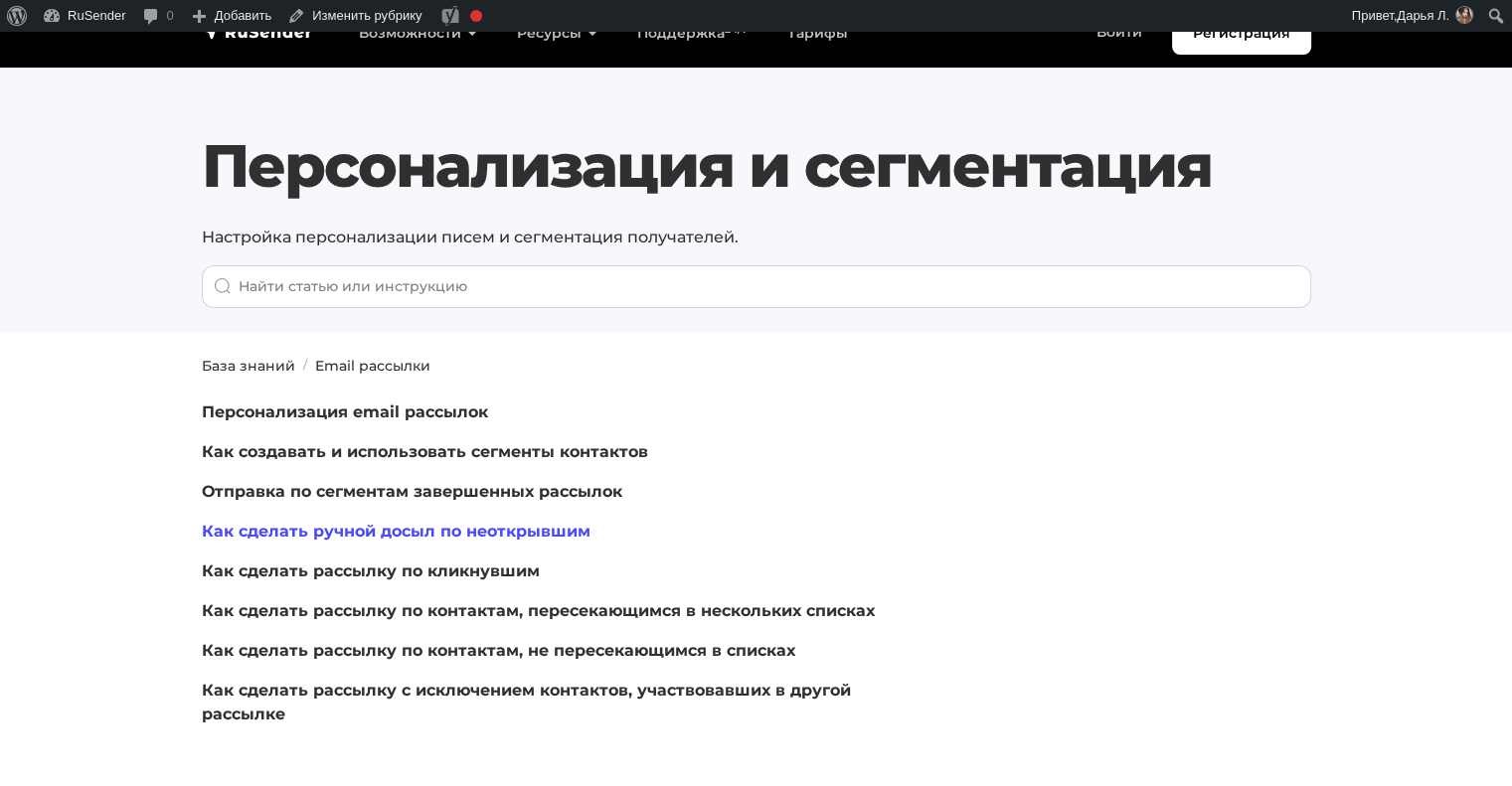 click on "Как сделать ручной досыл по неоткрывшим" at bounding box center [396, 531] 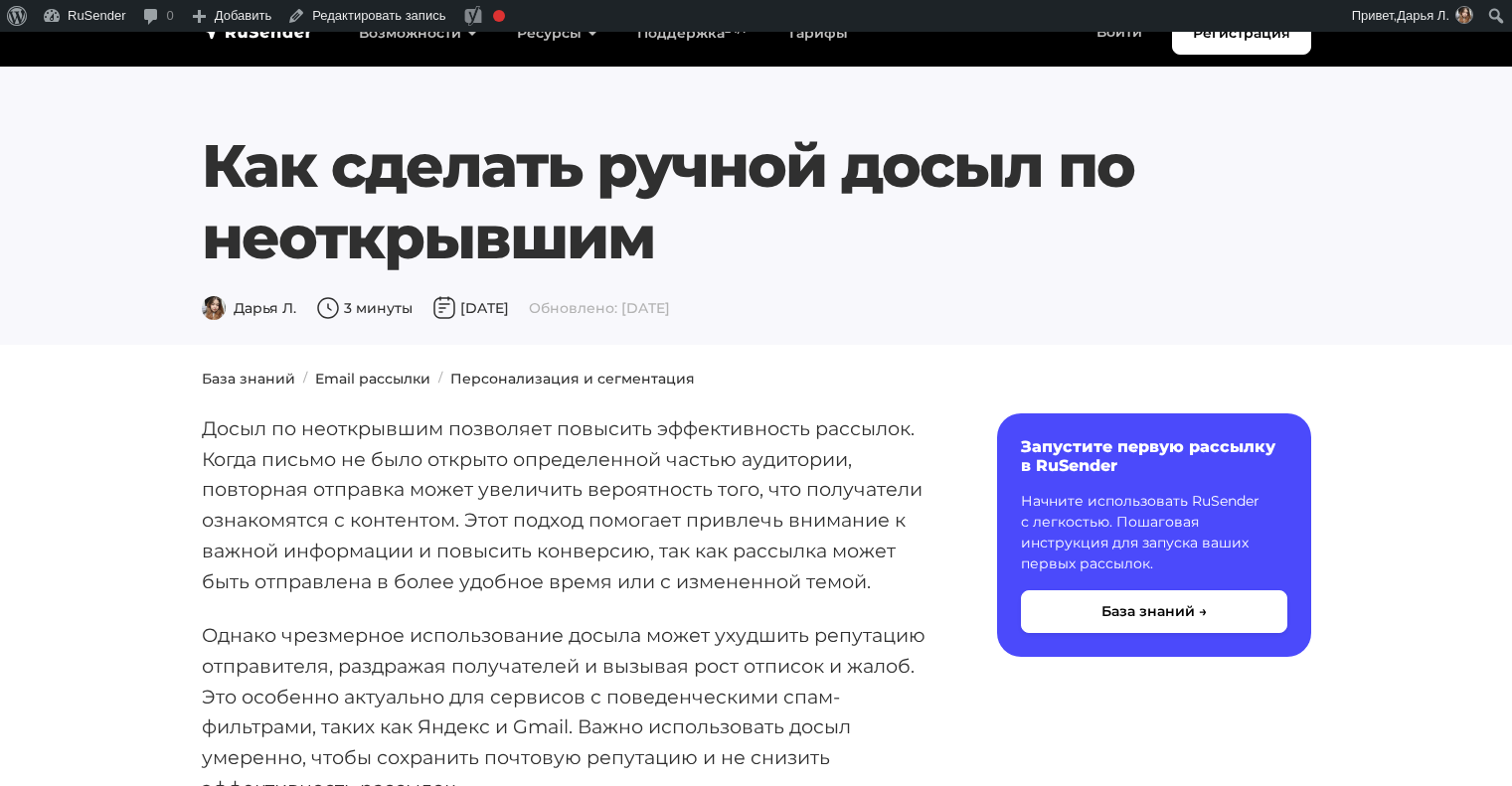 scroll, scrollTop: 0, scrollLeft: 0, axis: both 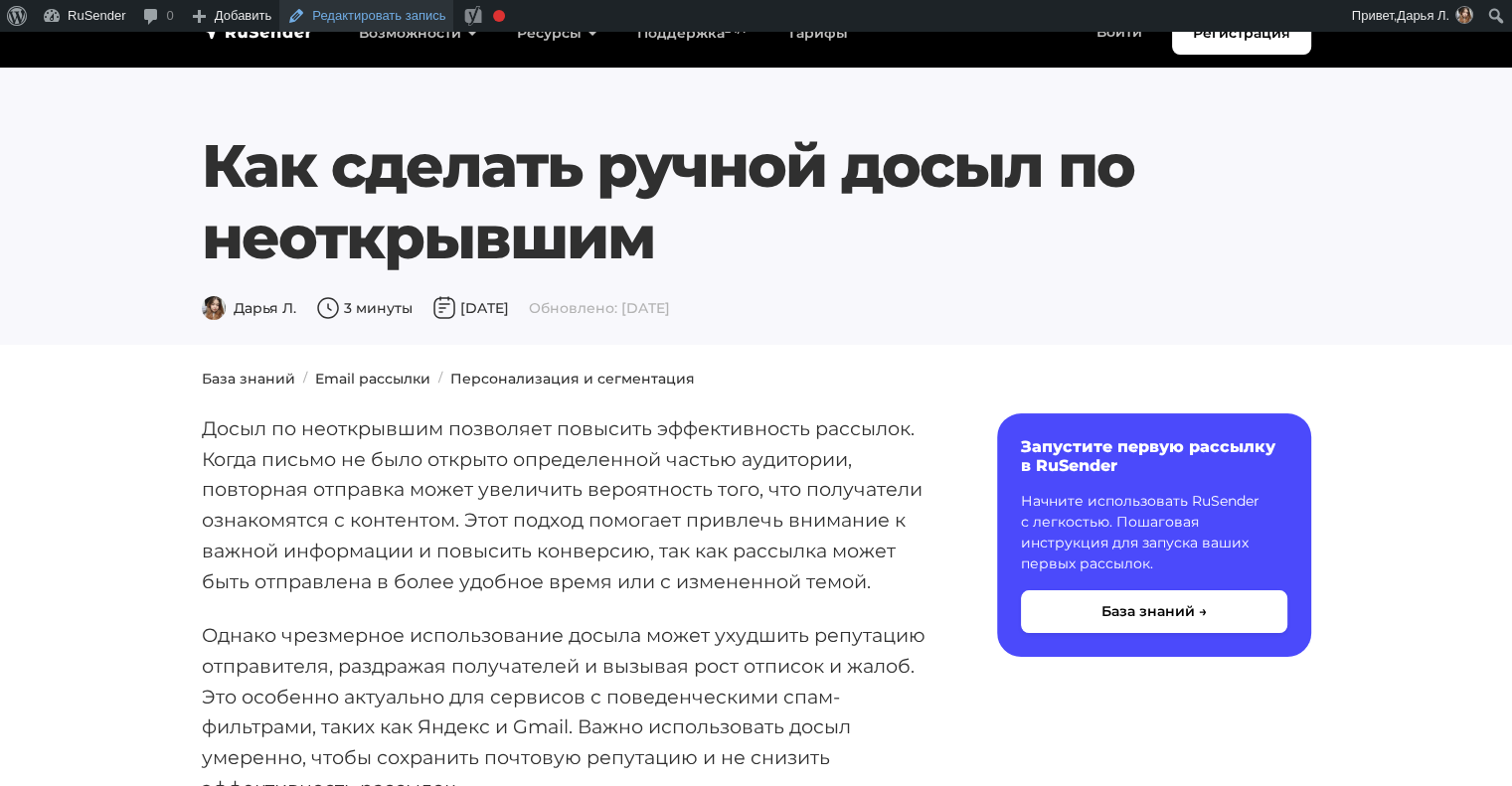 click on "Редактировать запись" at bounding box center (366, 16) 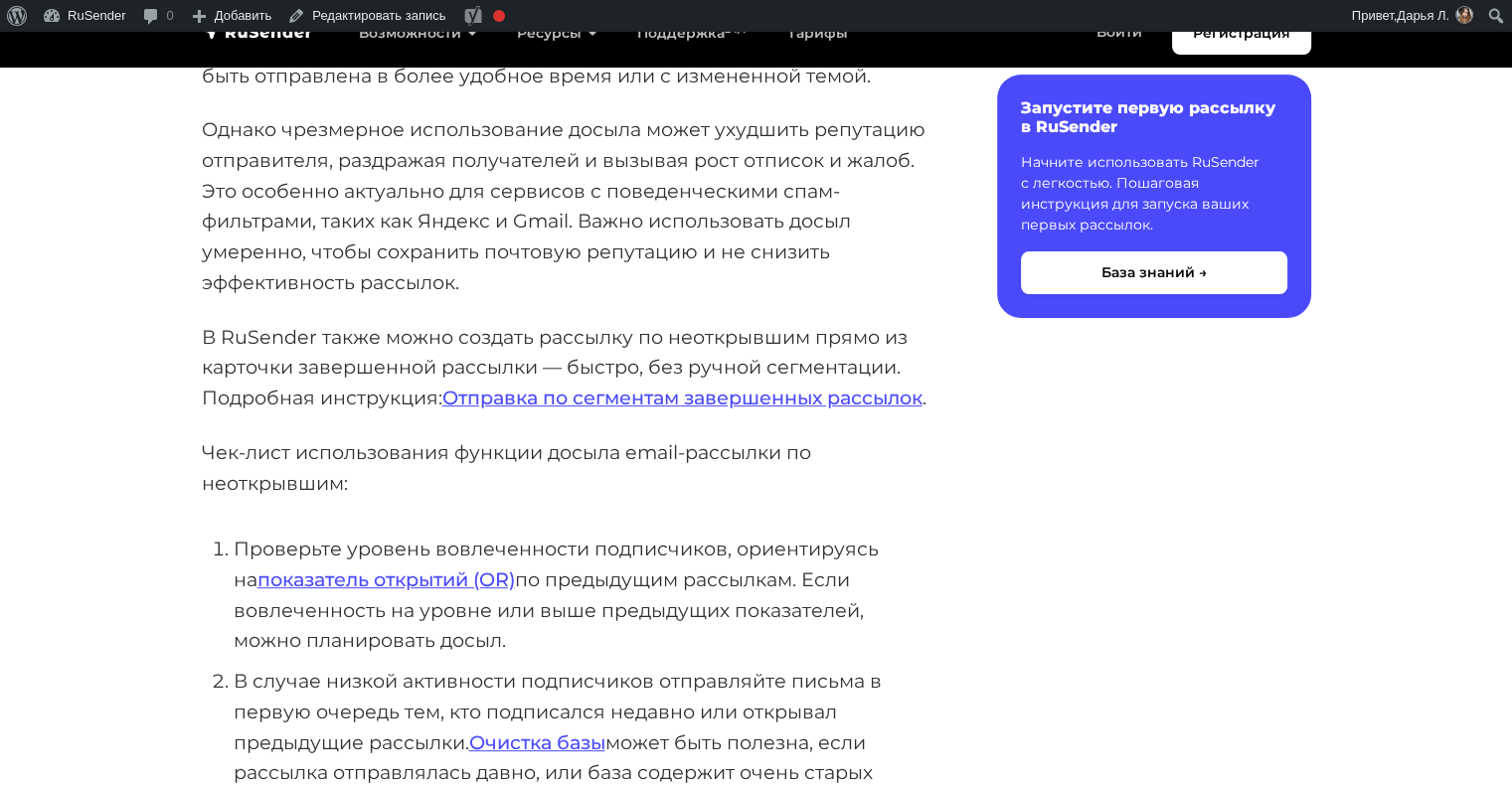 scroll, scrollTop: 0, scrollLeft: 0, axis: both 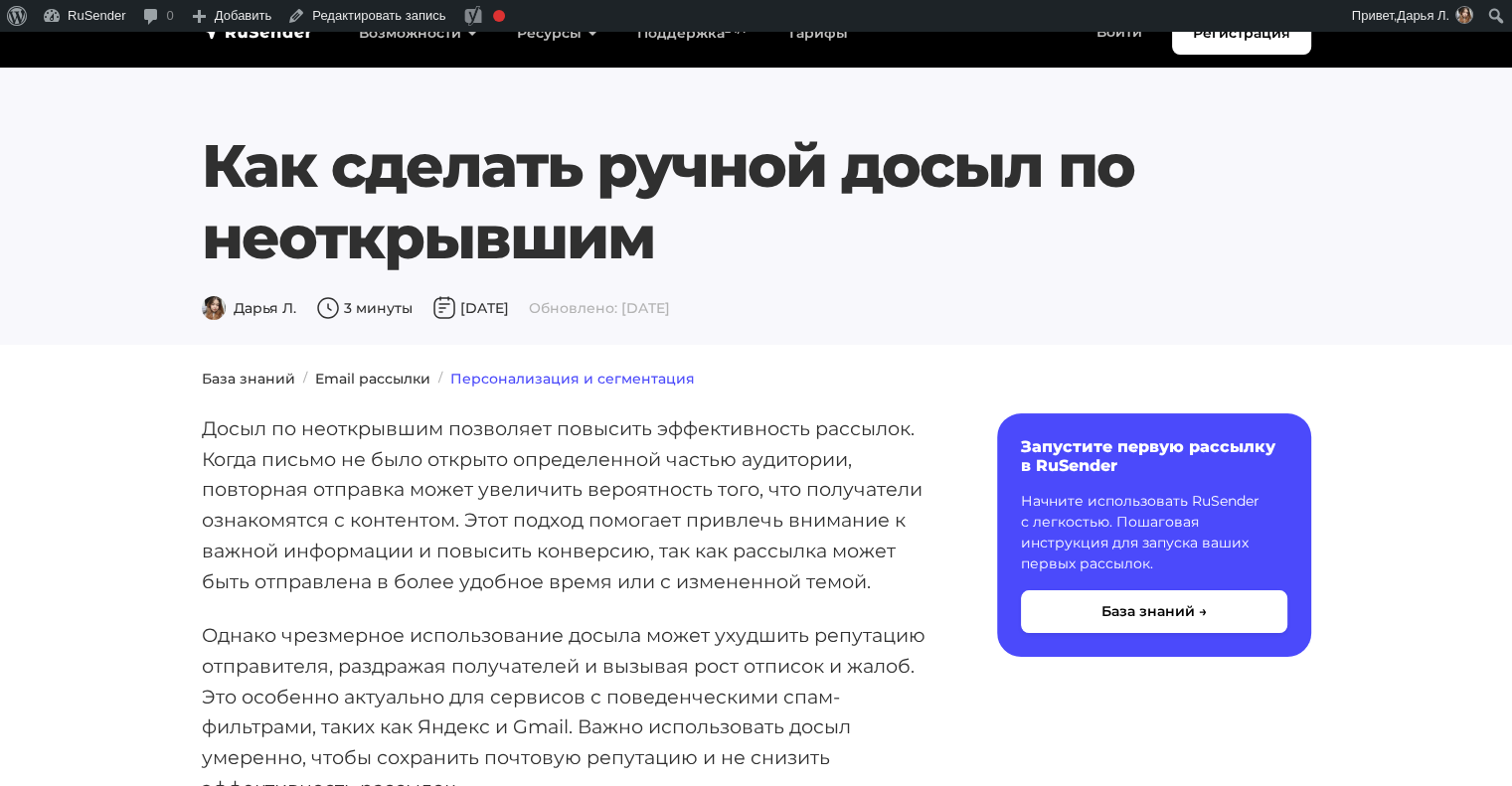 click on "Персонализация и сегментация" at bounding box center (573, 379) 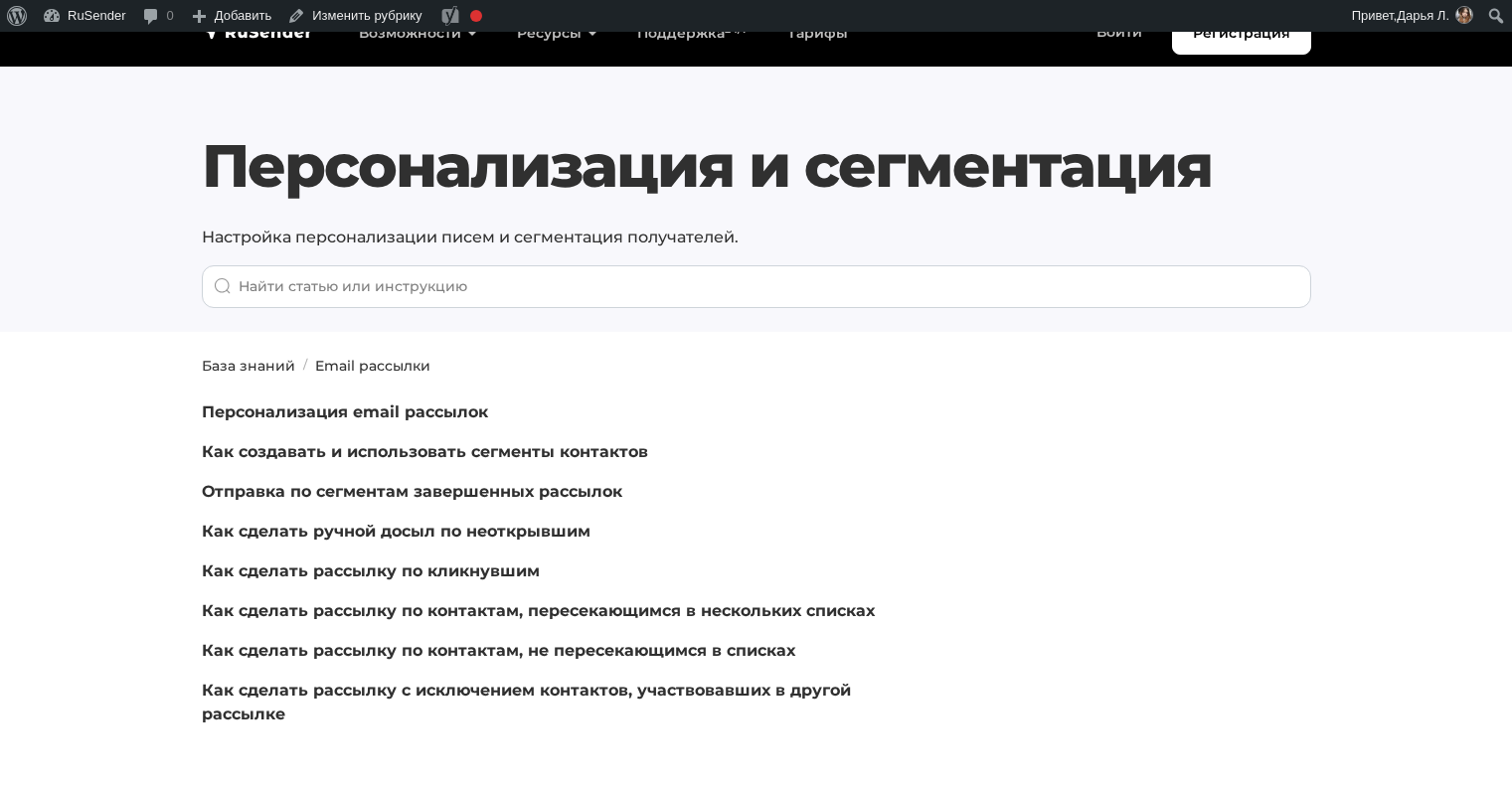 scroll, scrollTop: 48, scrollLeft: 0, axis: vertical 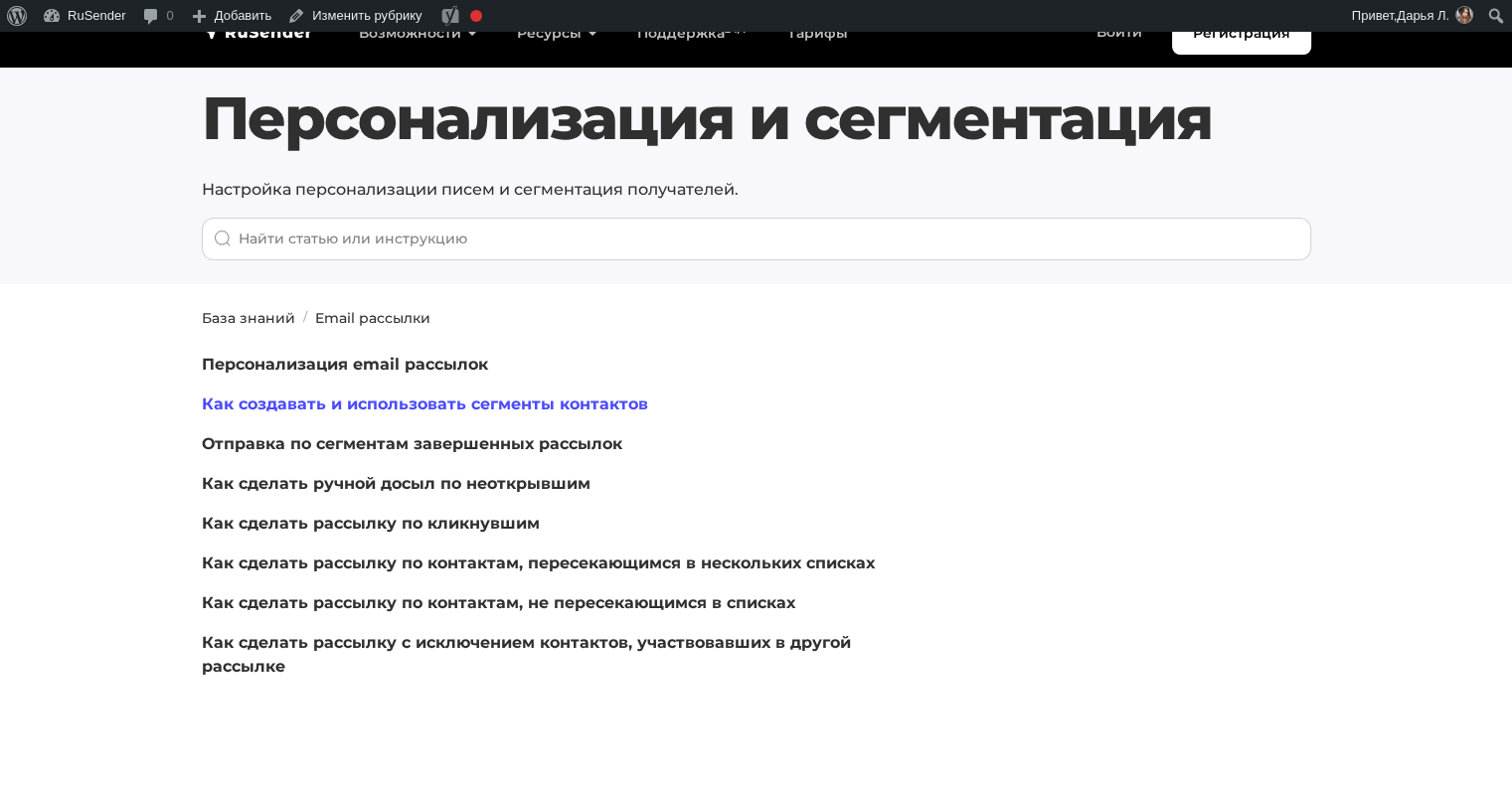 click on "Как создавать и использовать сегменты контактов" at bounding box center (424, 403) 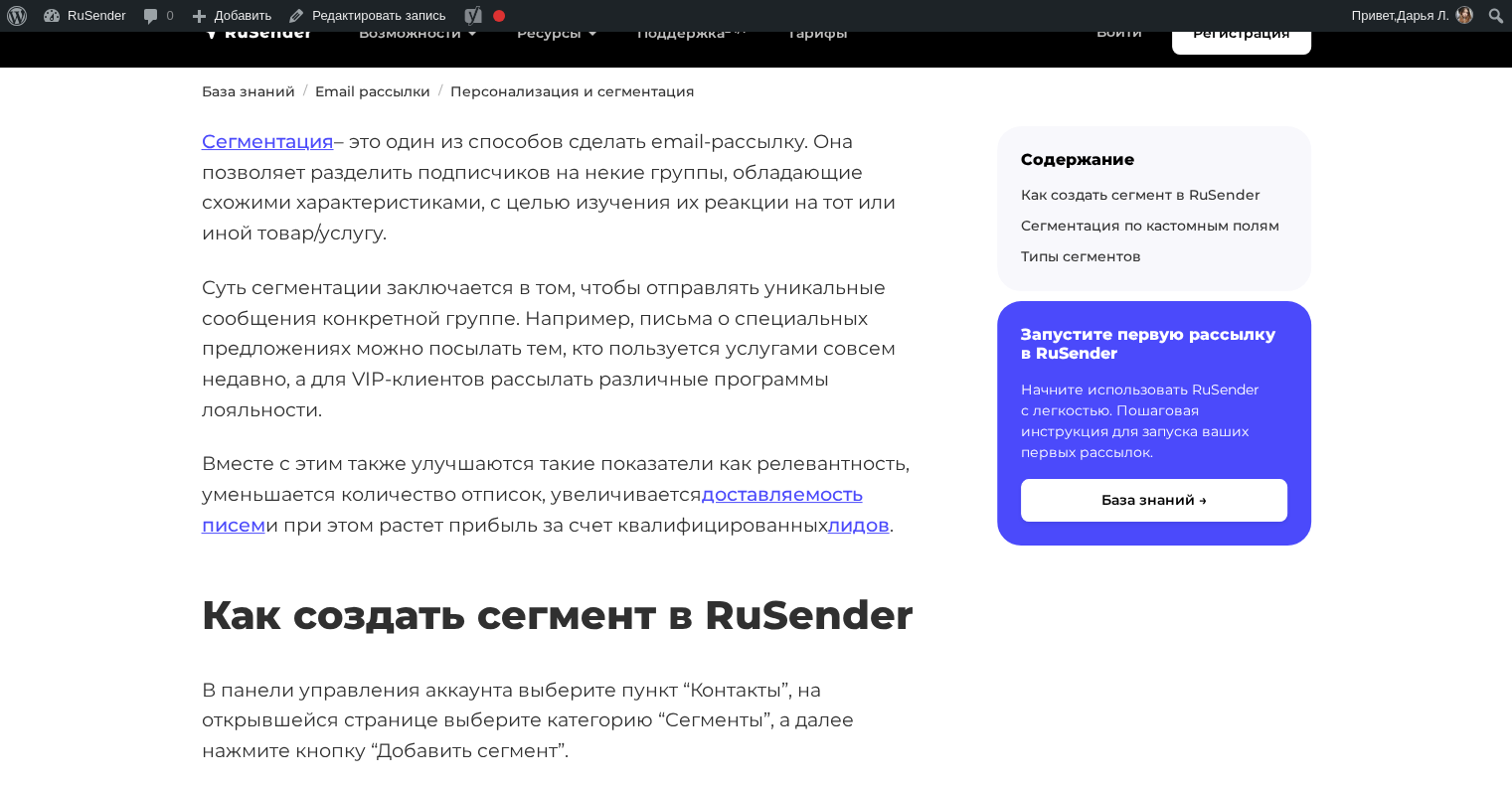 scroll, scrollTop: 0, scrollLeft: 0, axis: both 